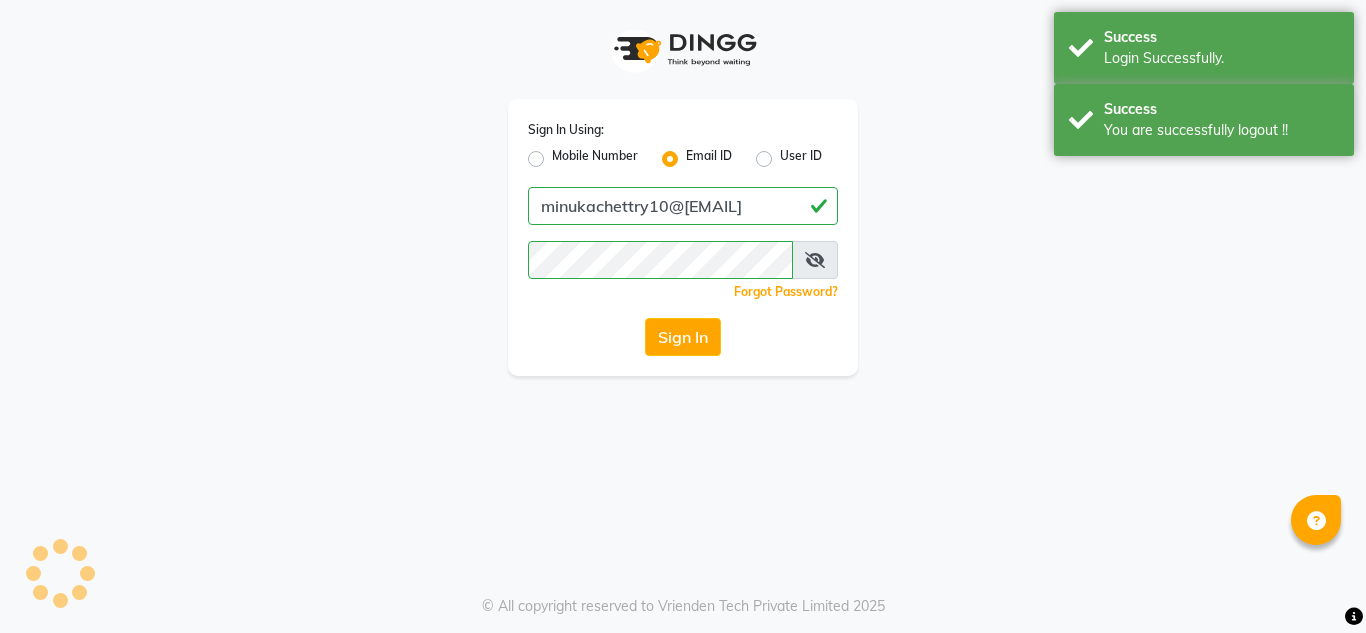 scroll, scrollTop: 0, scrollLeft: 0, axis: both 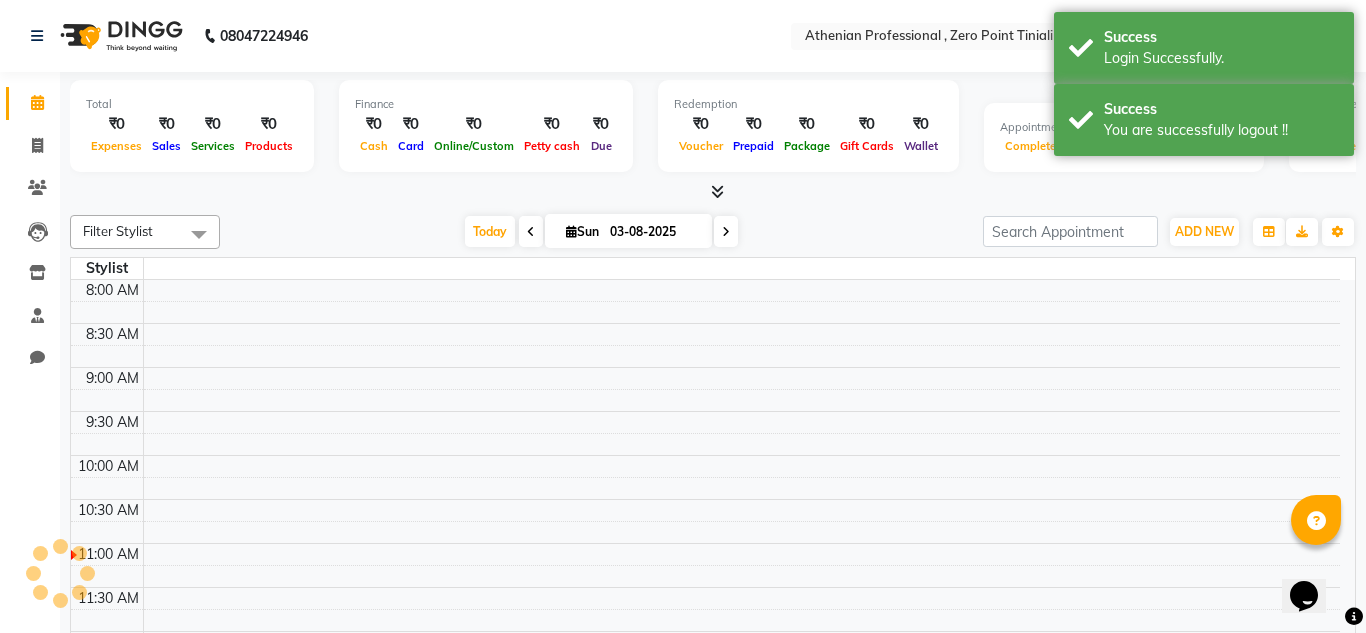 select on "en" 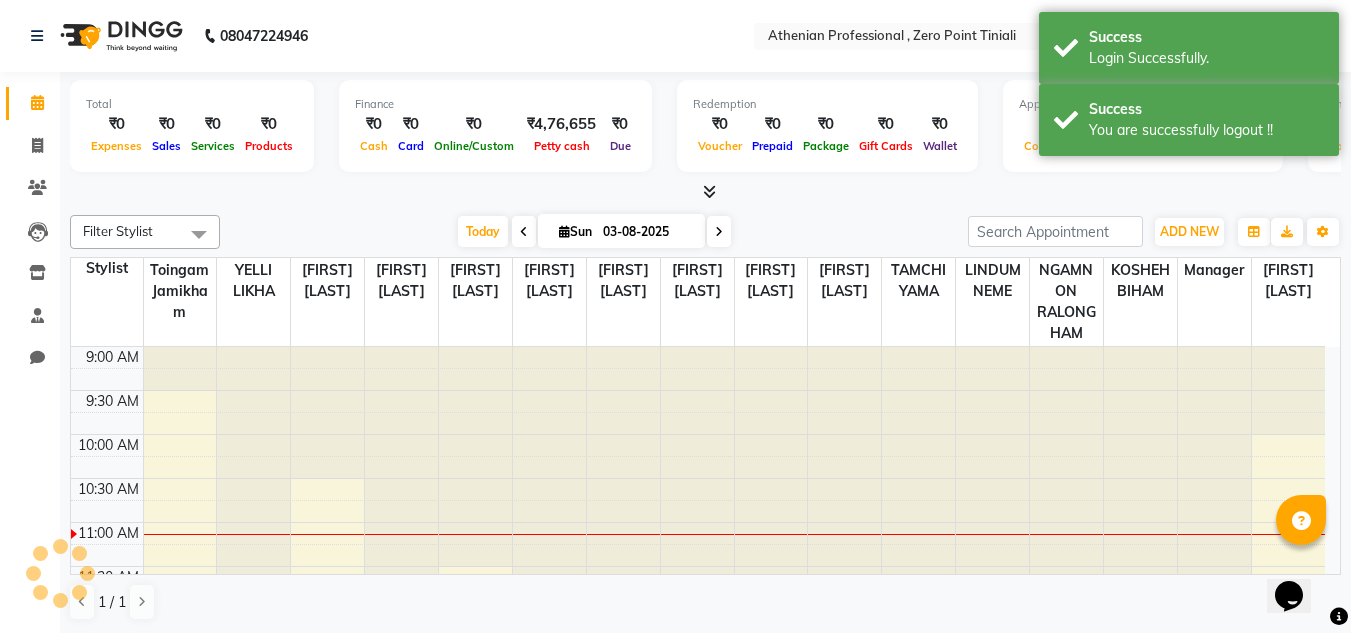 scroll, scrollTop: 0, scrollLeft: 0, axis: both 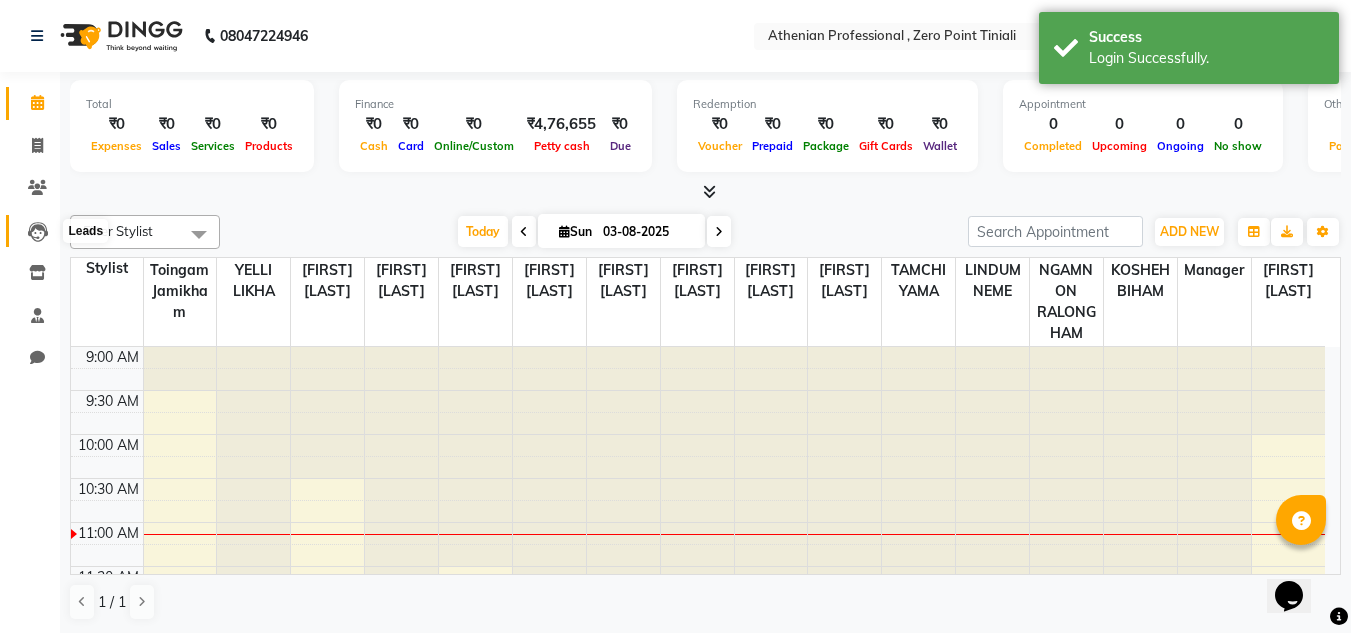 click 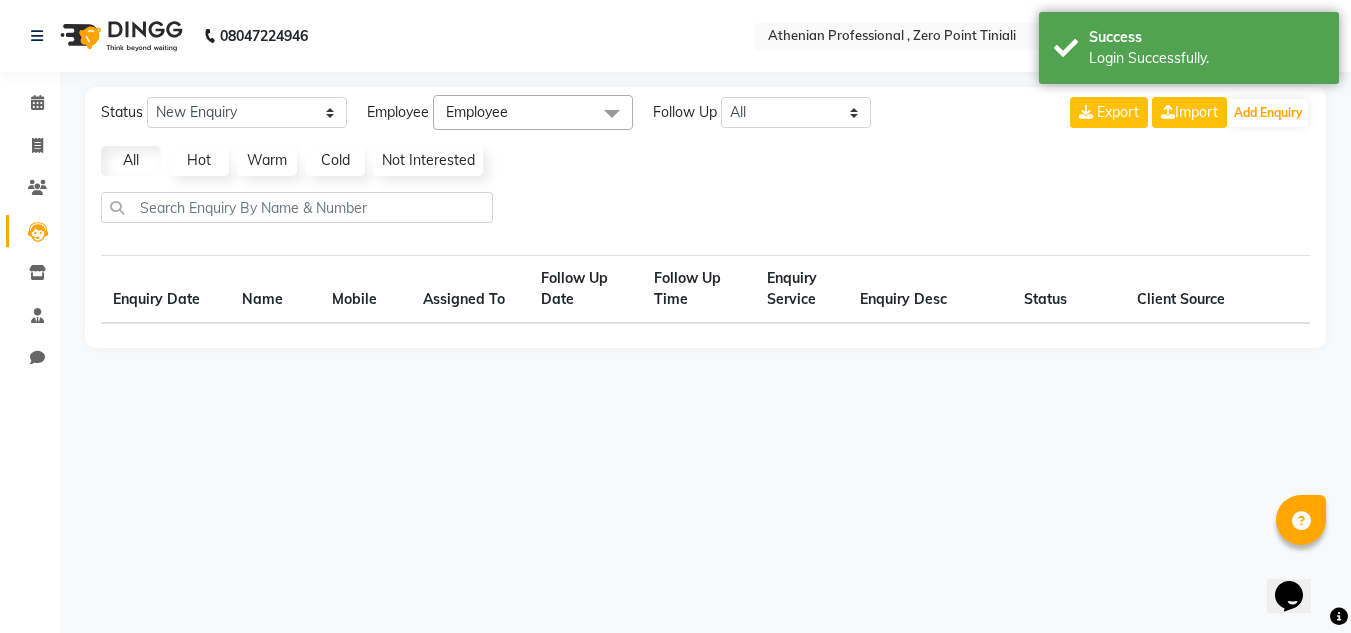 select on "10" 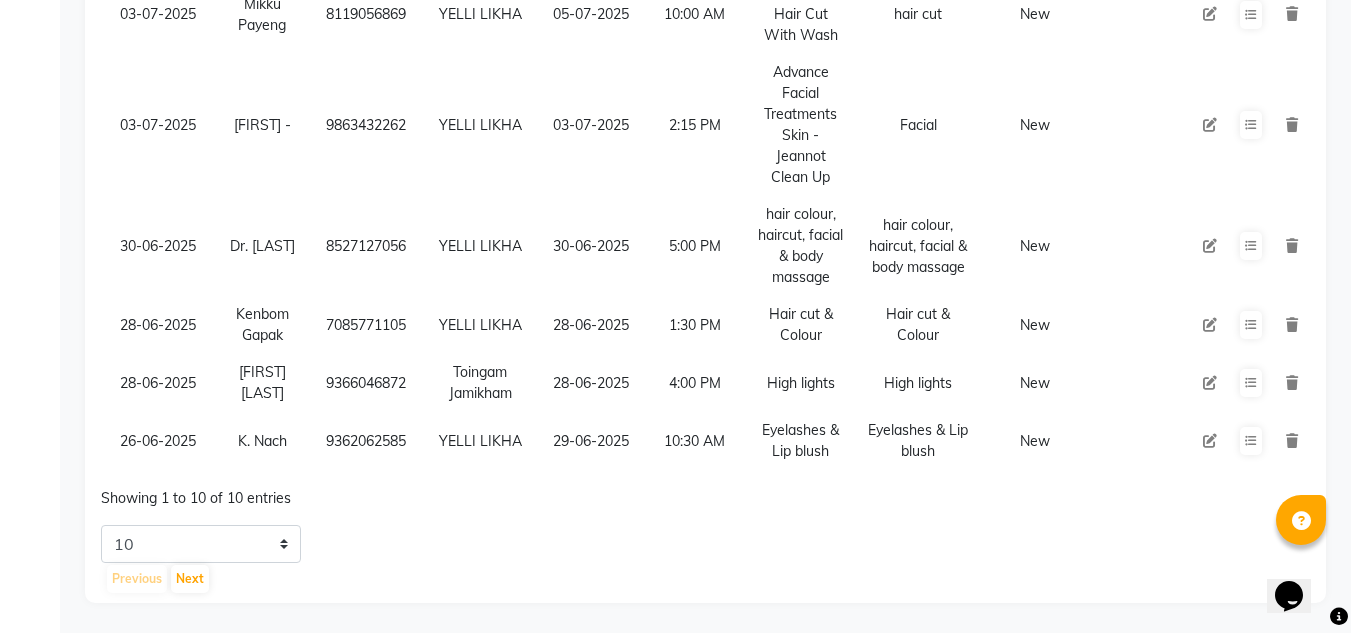 scroll, scrollTop: 0, scrollLeft: 0, axis: both 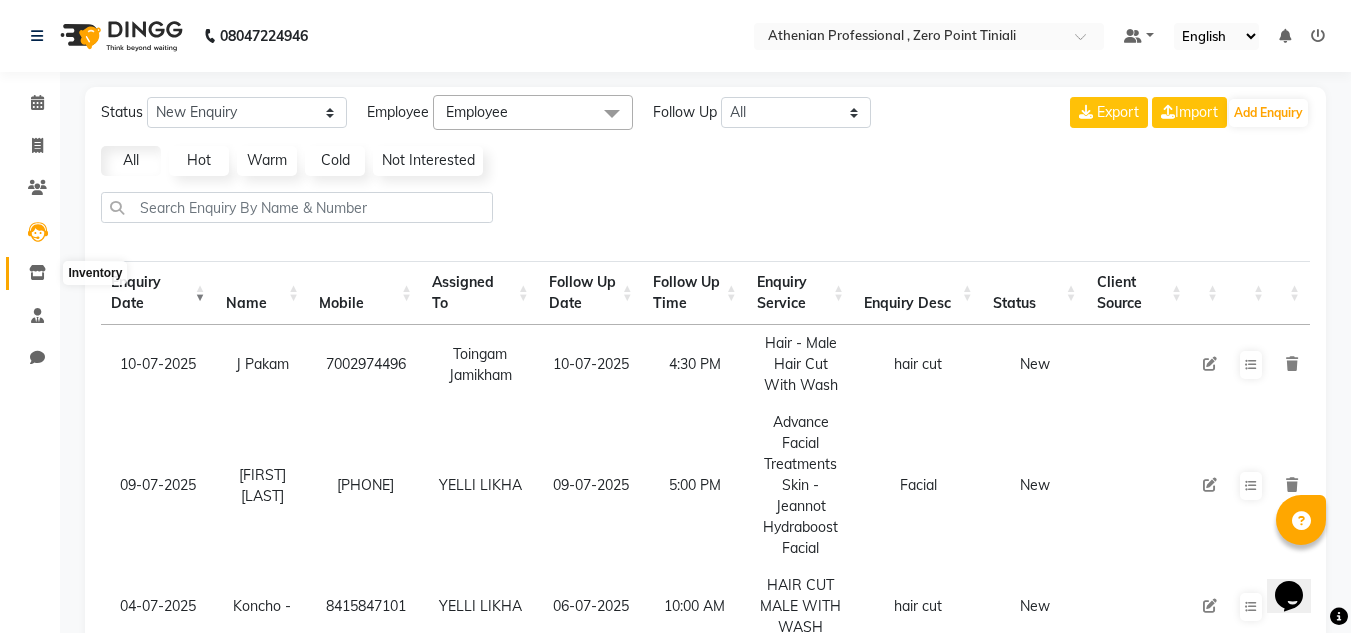 click 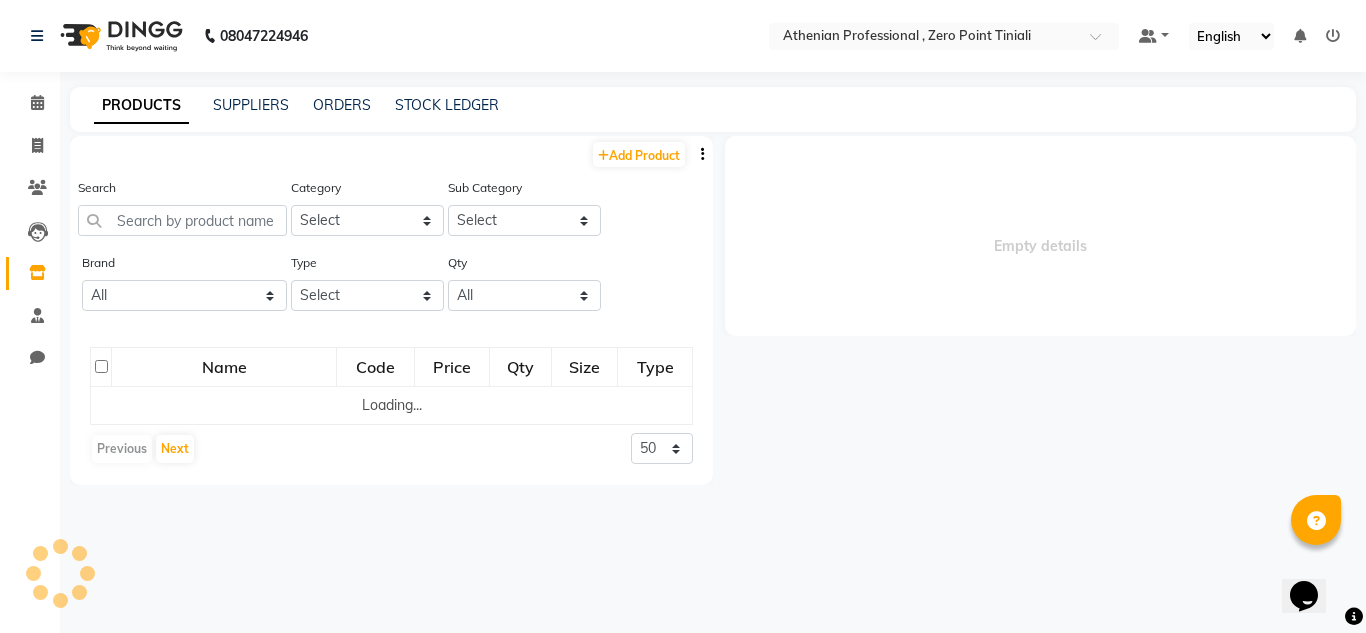 select 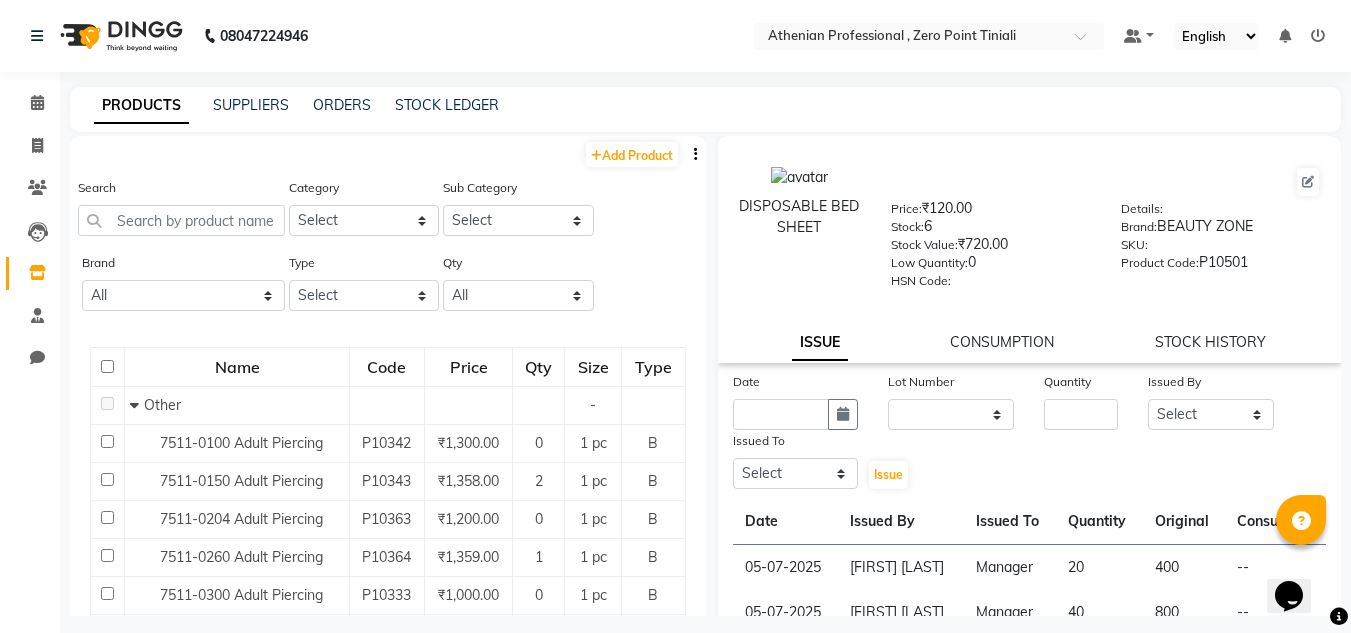scroll, scrollTop: 13, scrollLeft: 0, axis: vertical 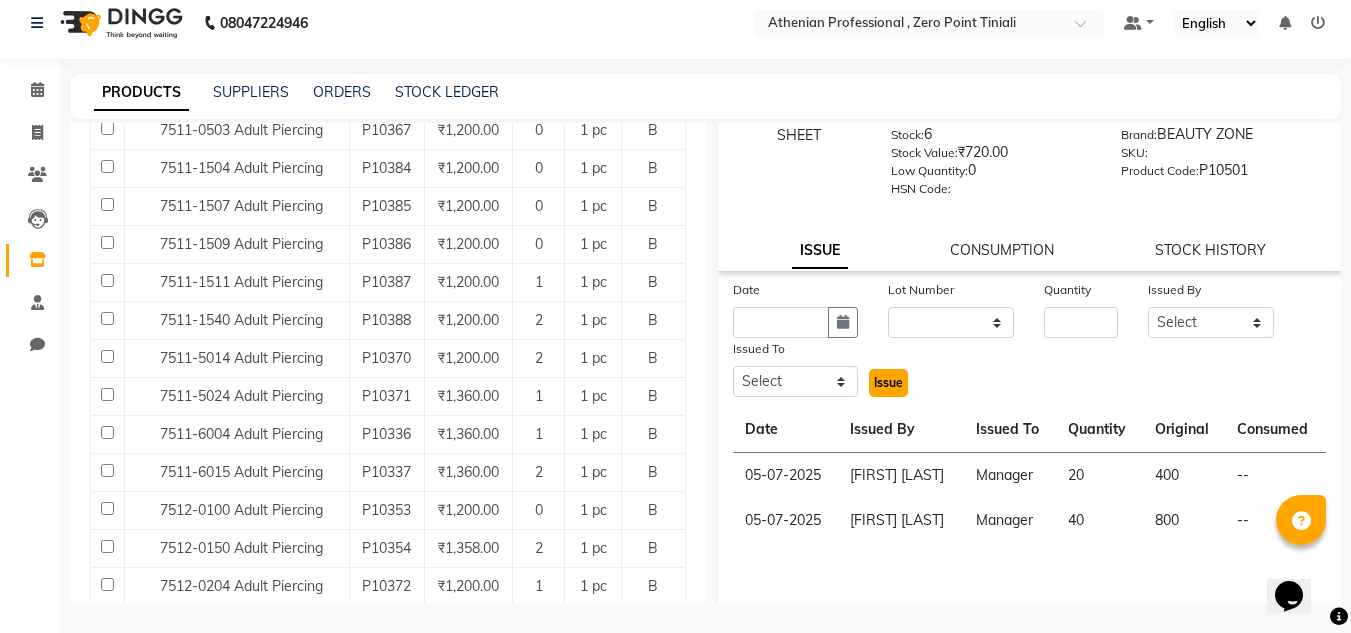 click on "Issue" 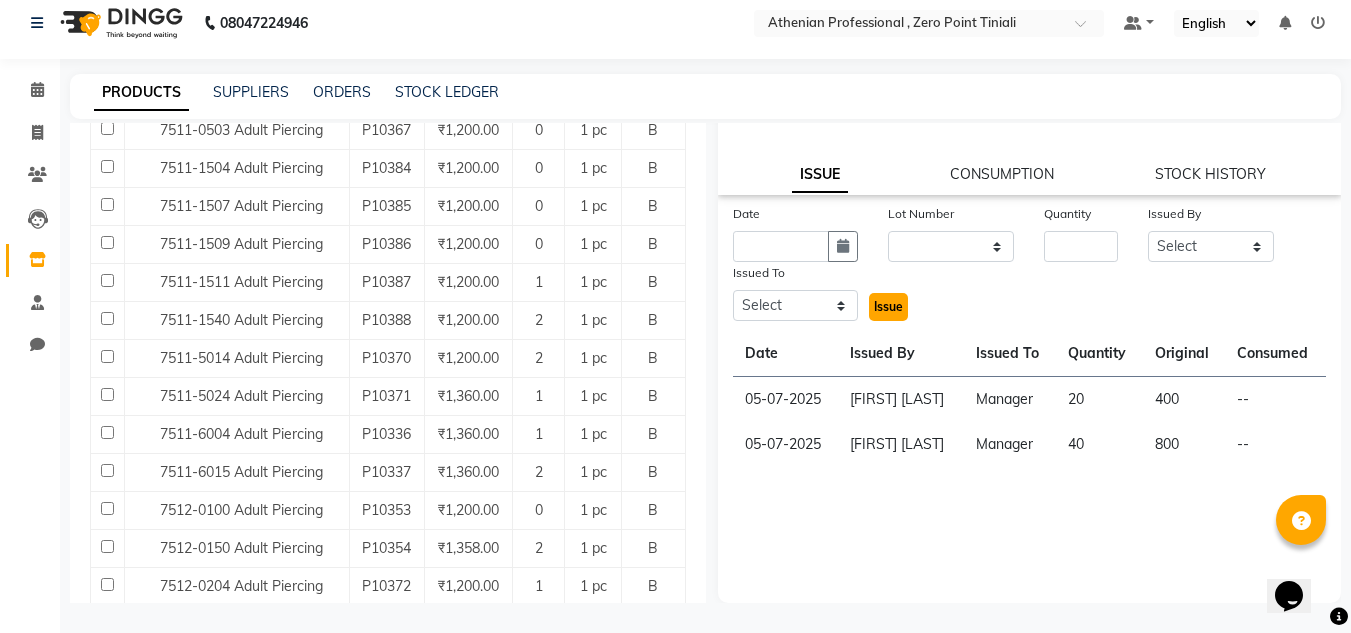 scroll, scrollTop: 155, scrollLeft: 0, axis: vertical 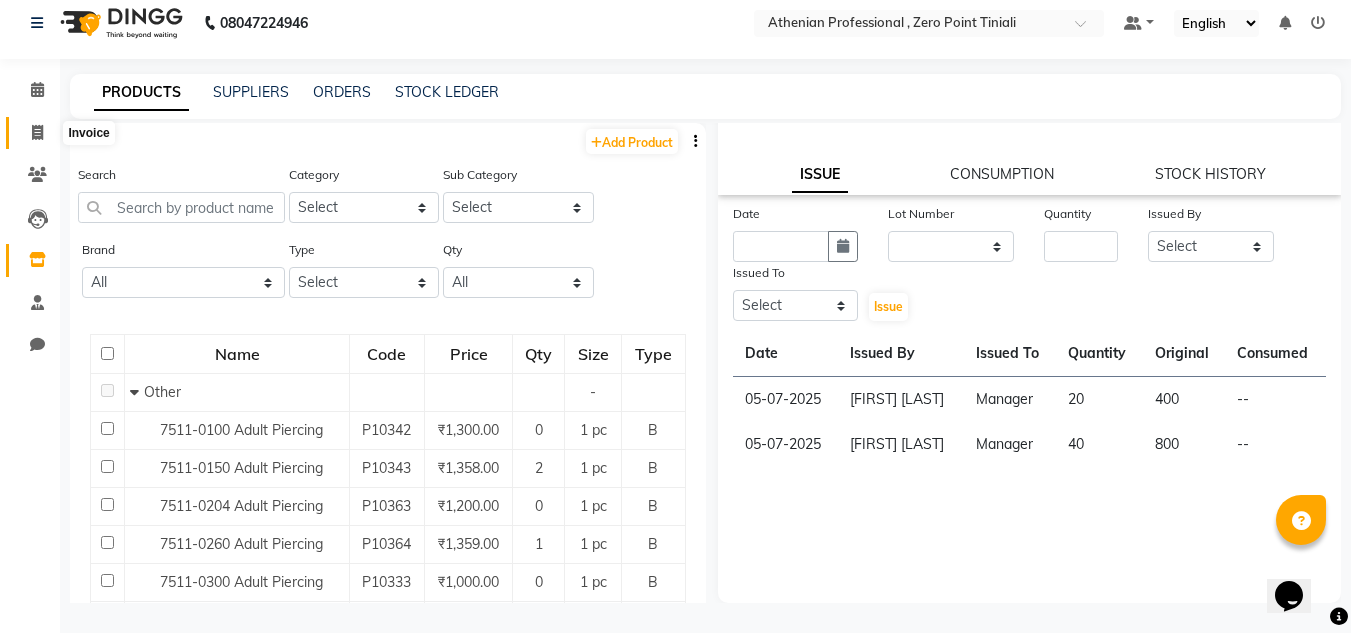 click 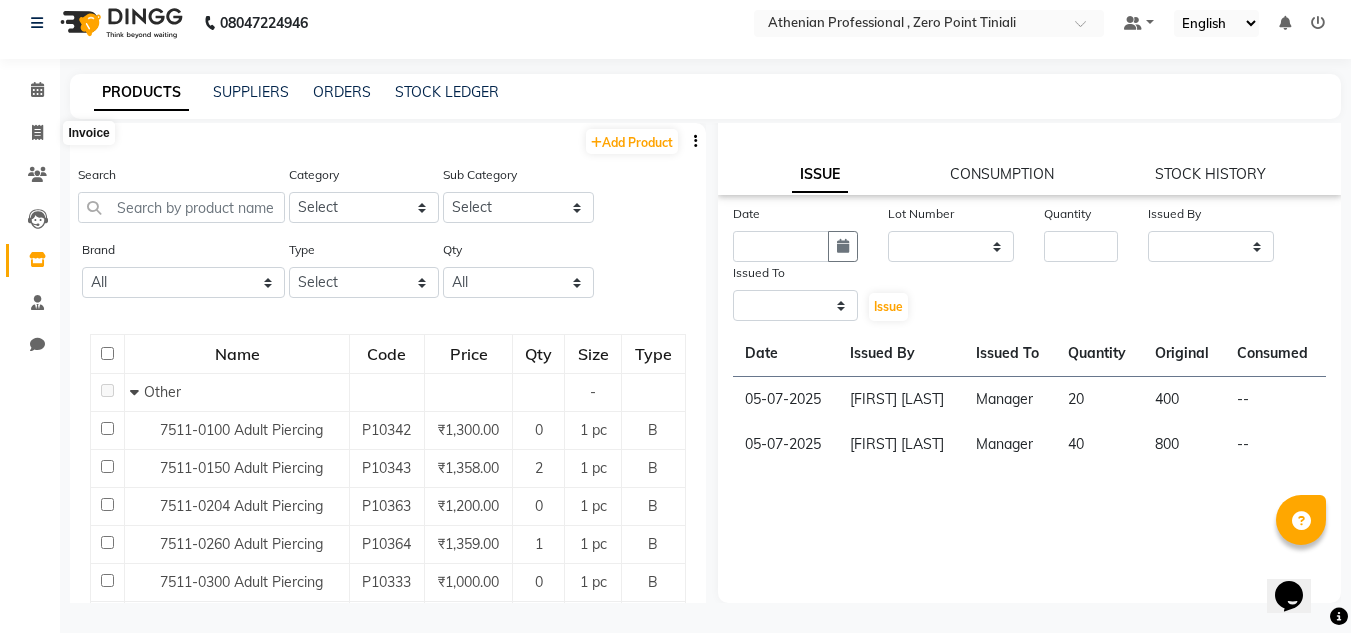 select on "service" 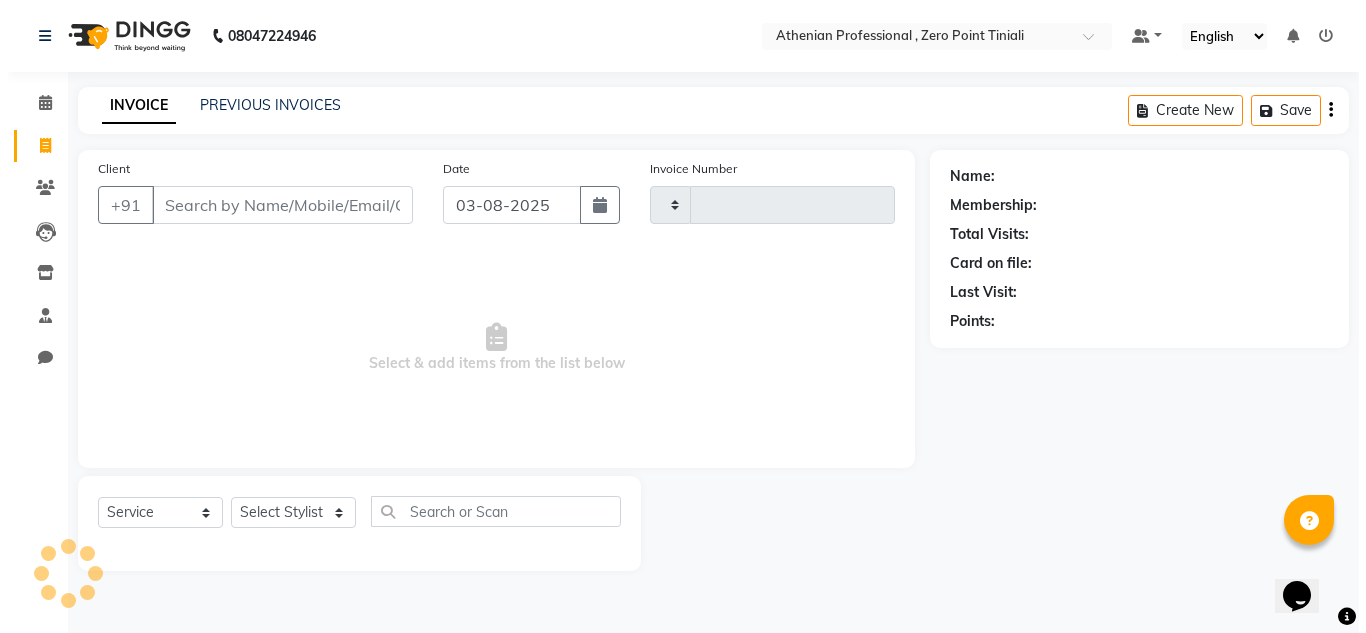 scroll, scrollTop: 0, scrollLeft: 0, axis: both 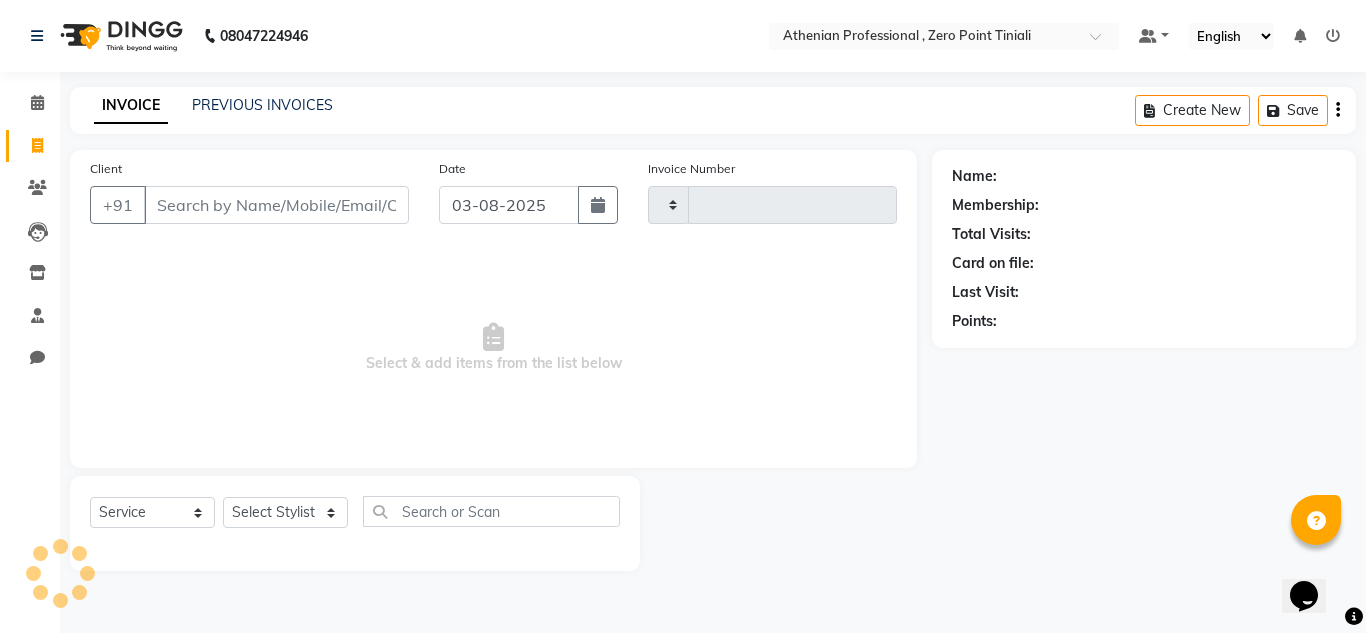 type on "1850" 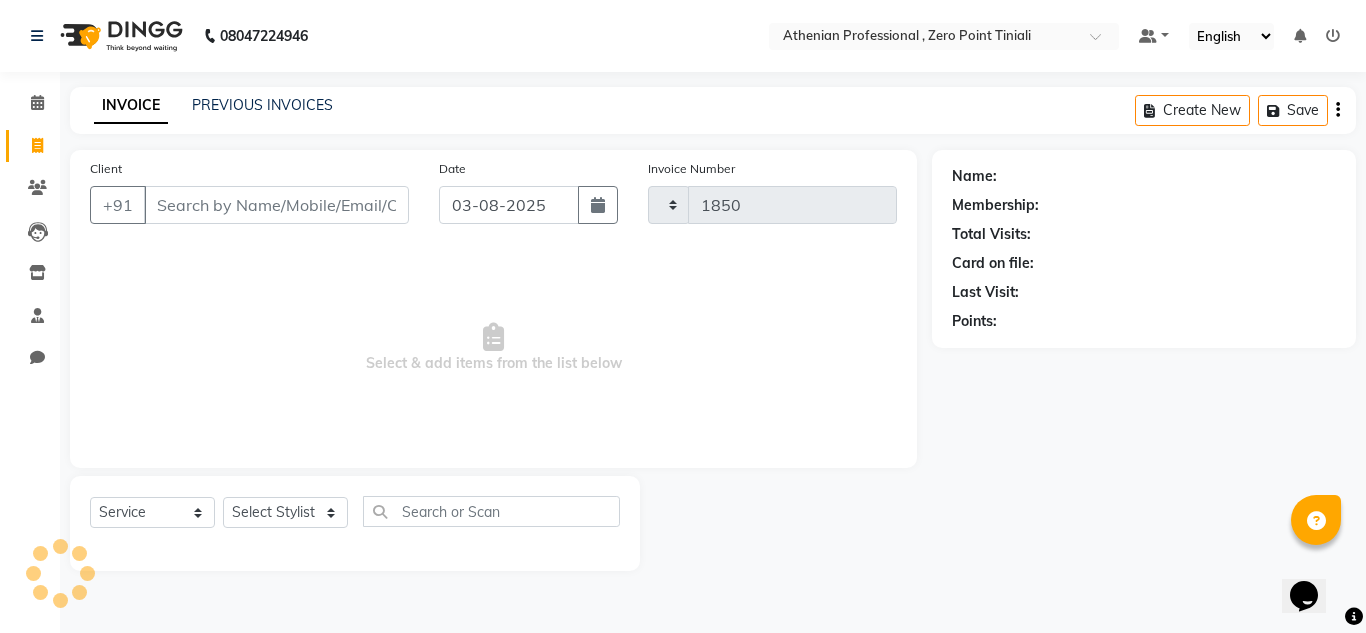 select on "8300" 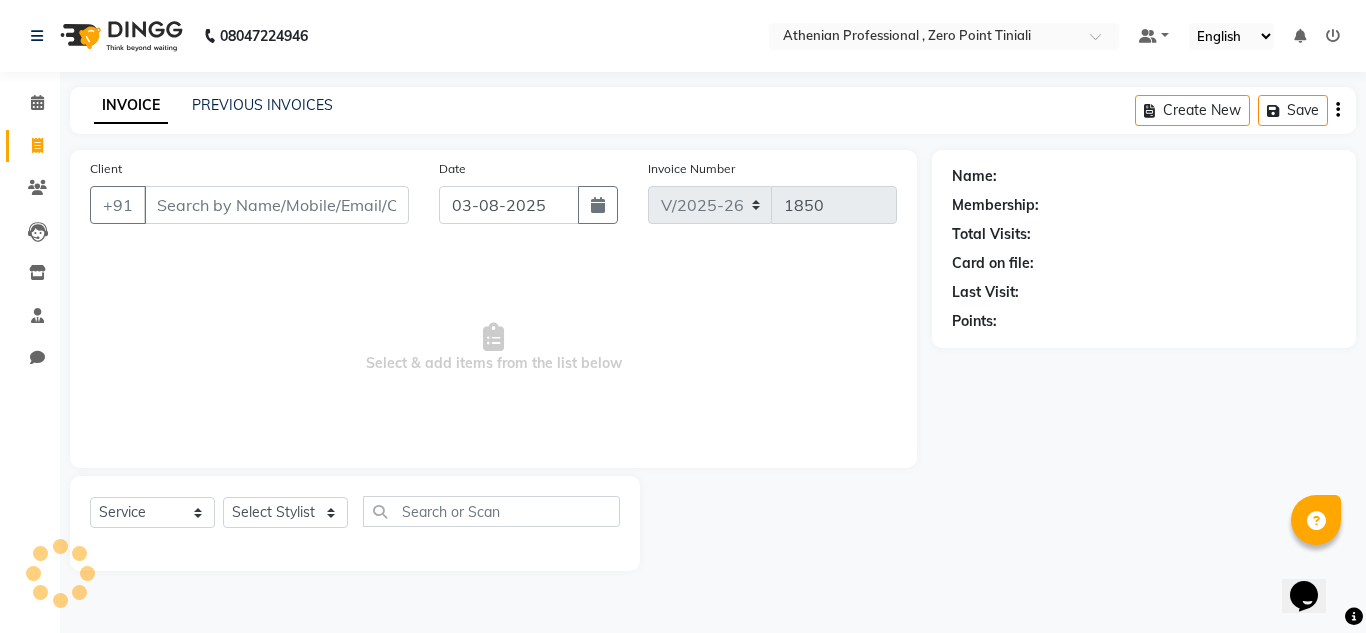 click on "Client" at bounding box center [276, 205] 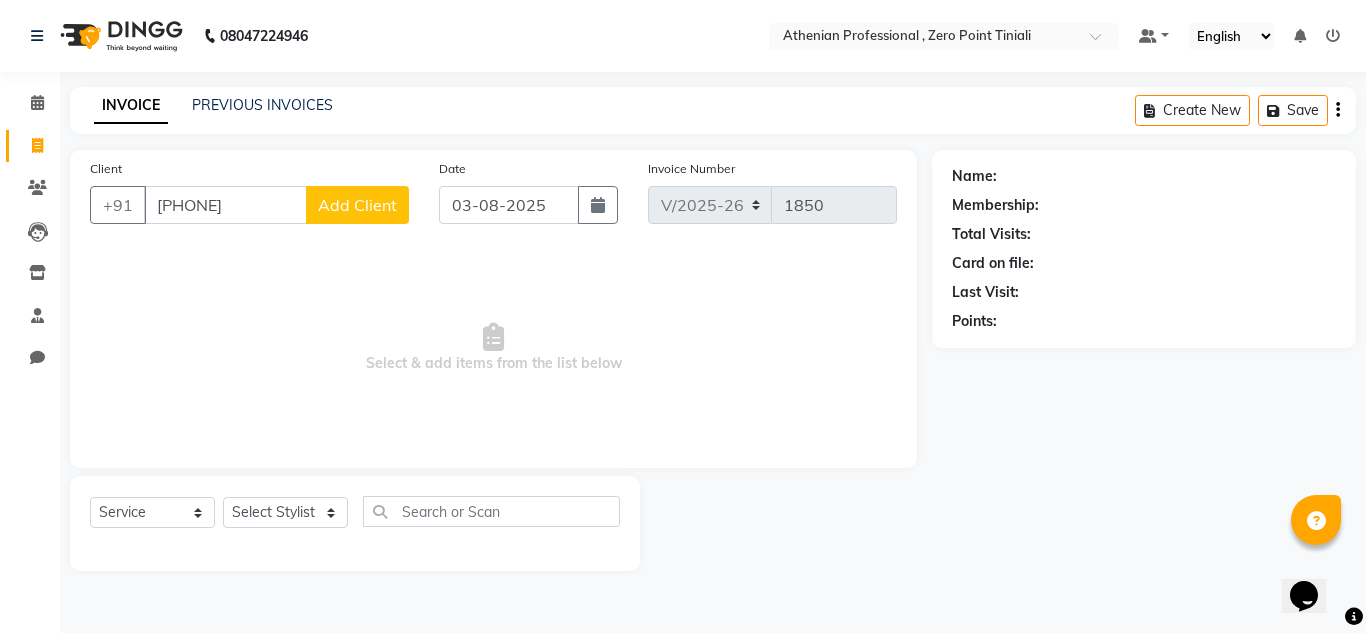 type on "[PHONE]" 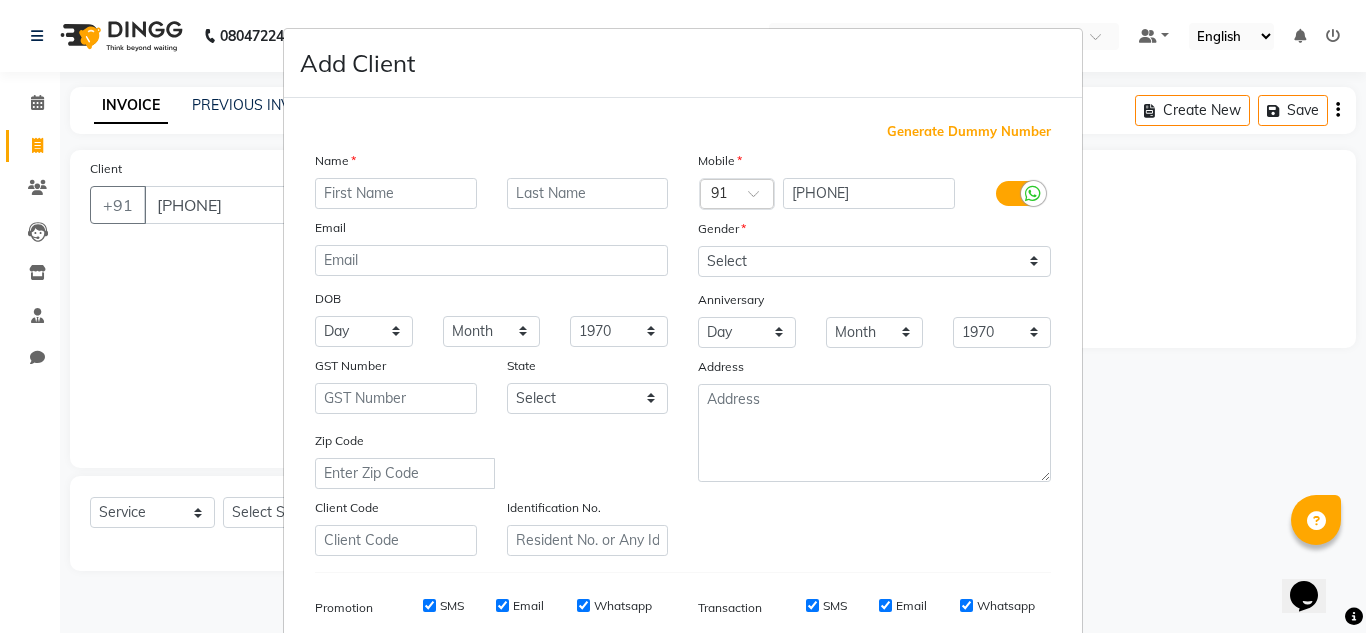 click at bounding box center (396, 193) 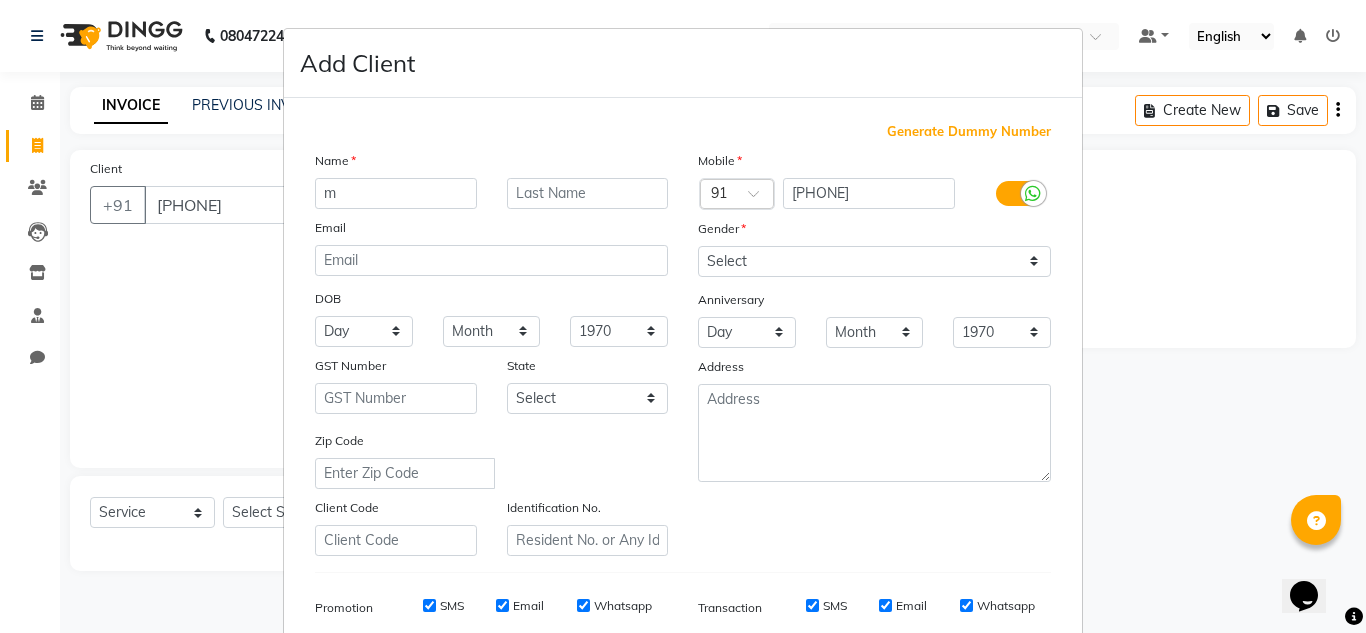 type on "m" 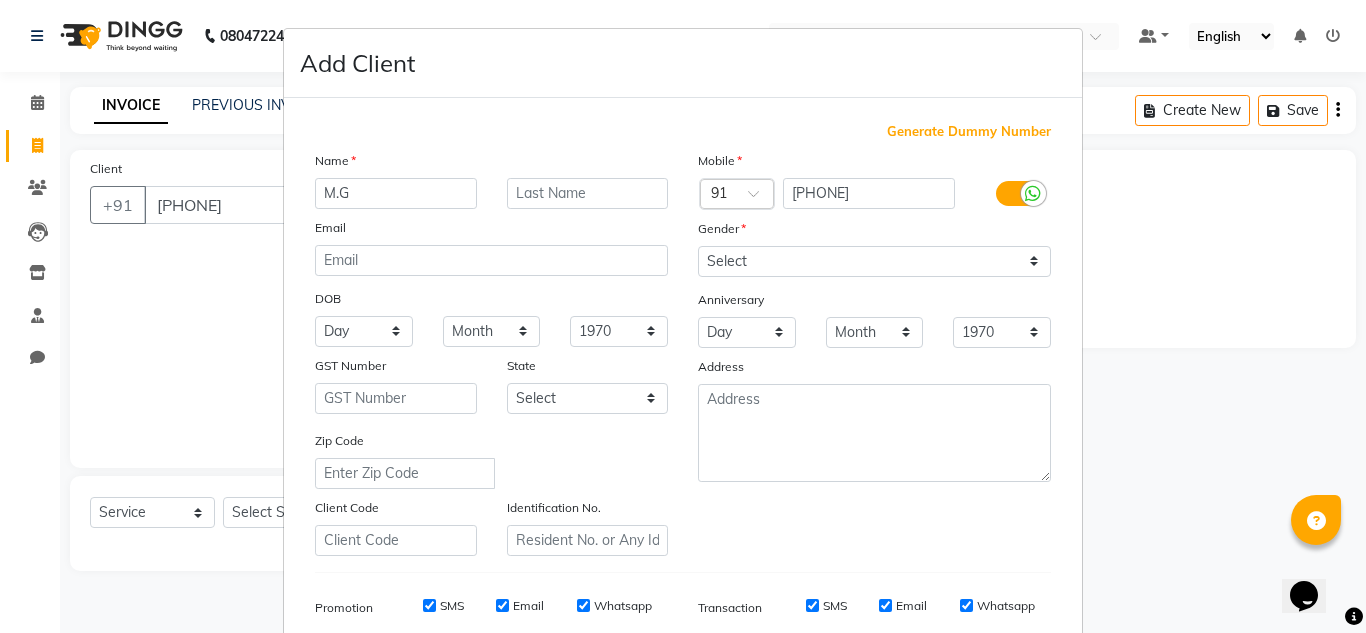 type on "M.G" 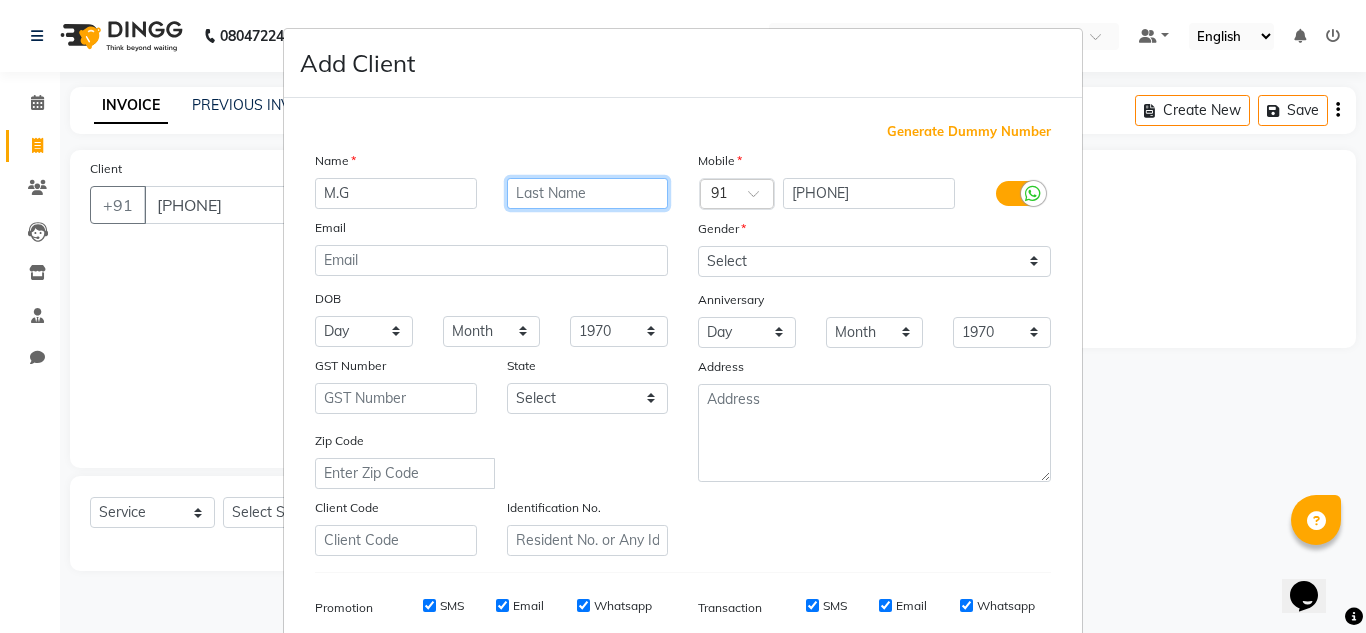 click at bounding box center [588, 193] 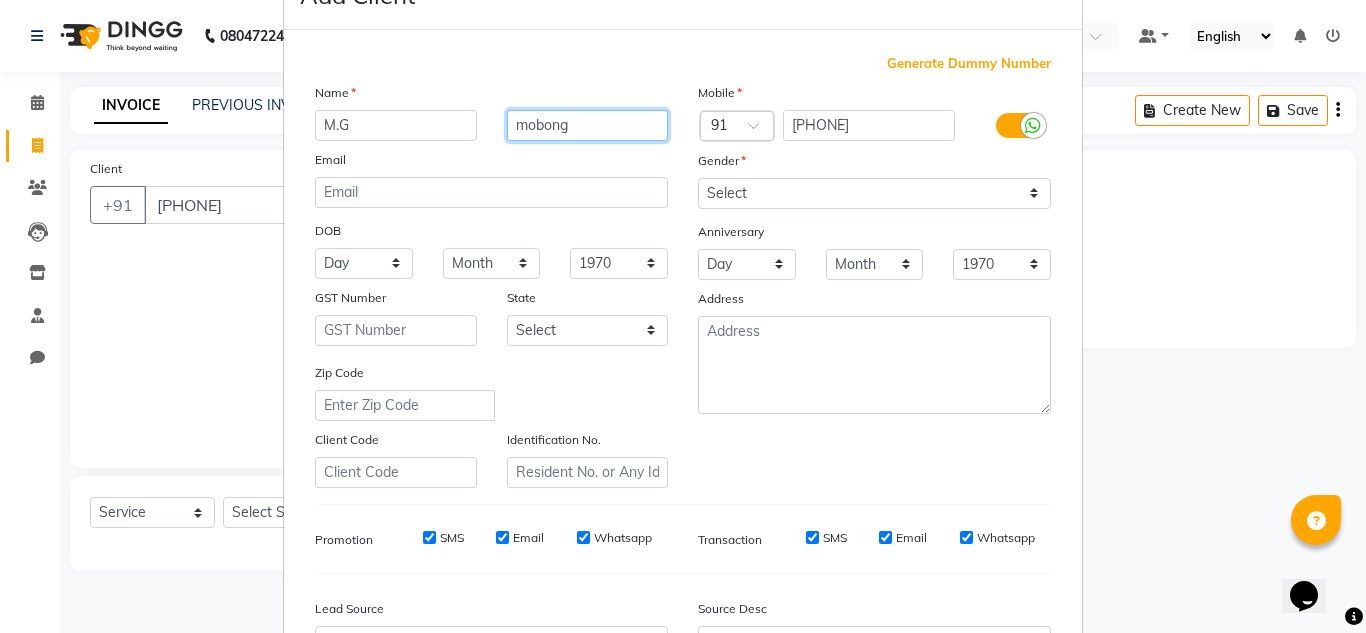 scroll, scrollTop: 69, scrollLeft: 0, axis: vertical 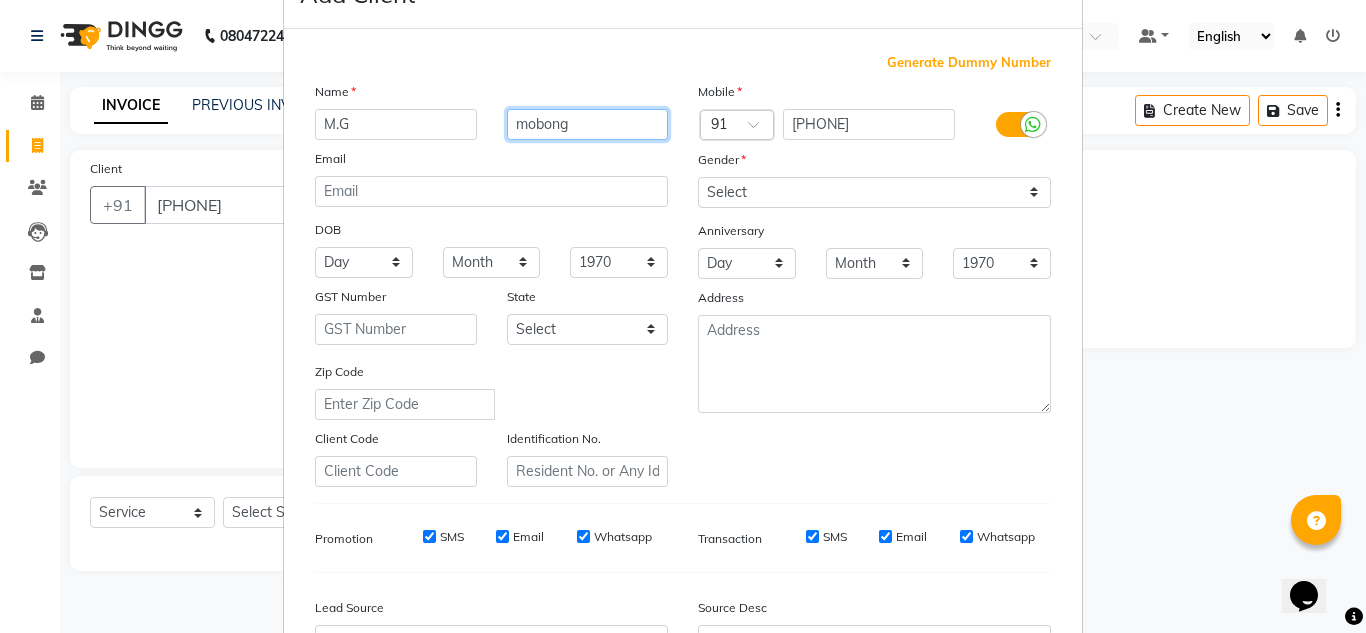 click on "mobong" at bounding box center (588, 124) 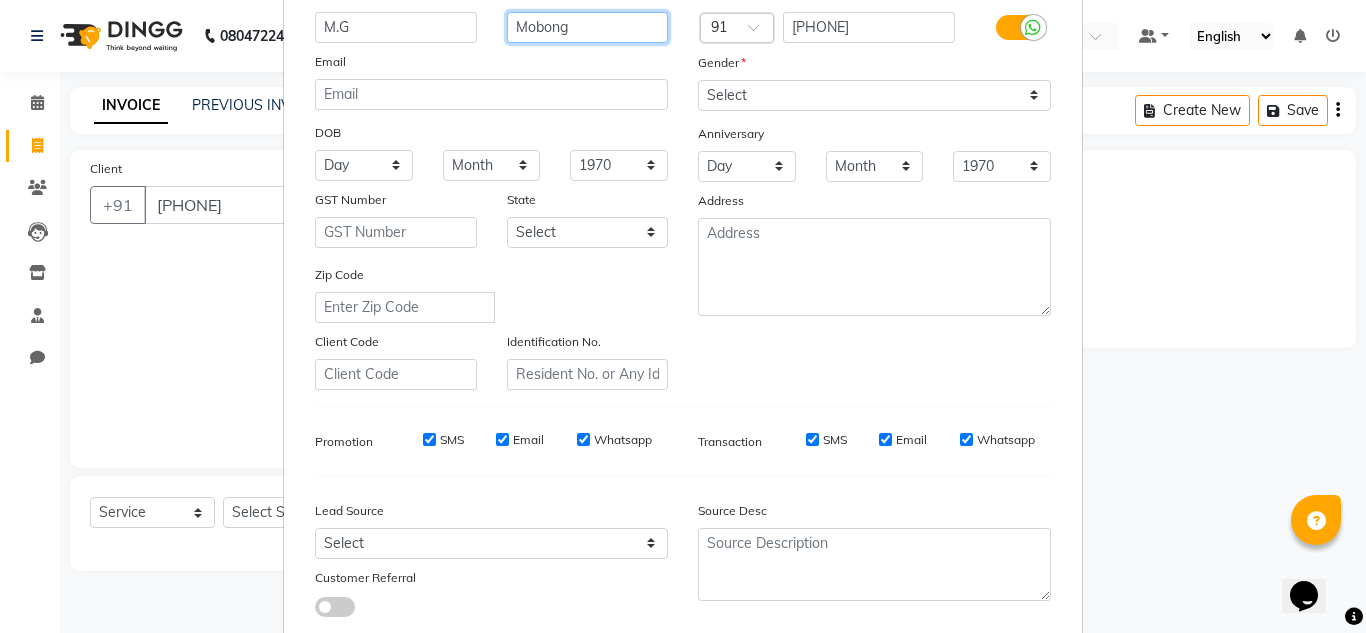 scroll, scrollTop: 167, scrollLeft: 0, axis: vertical 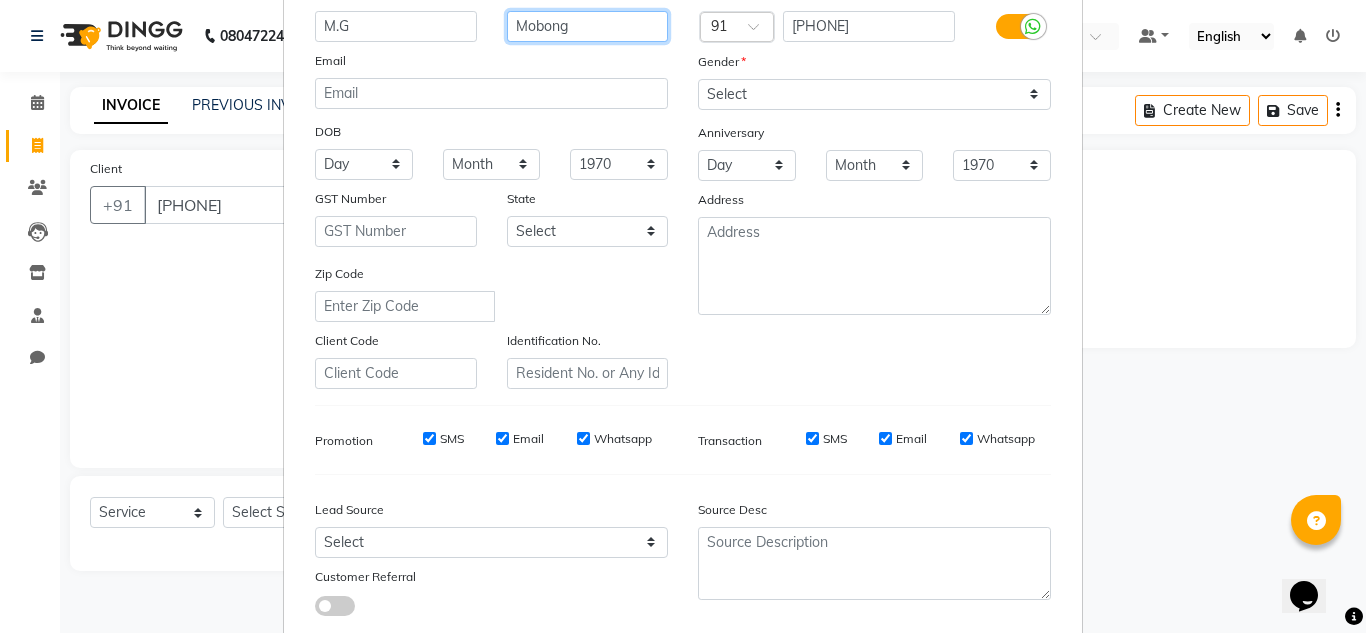 type on "Mobong" 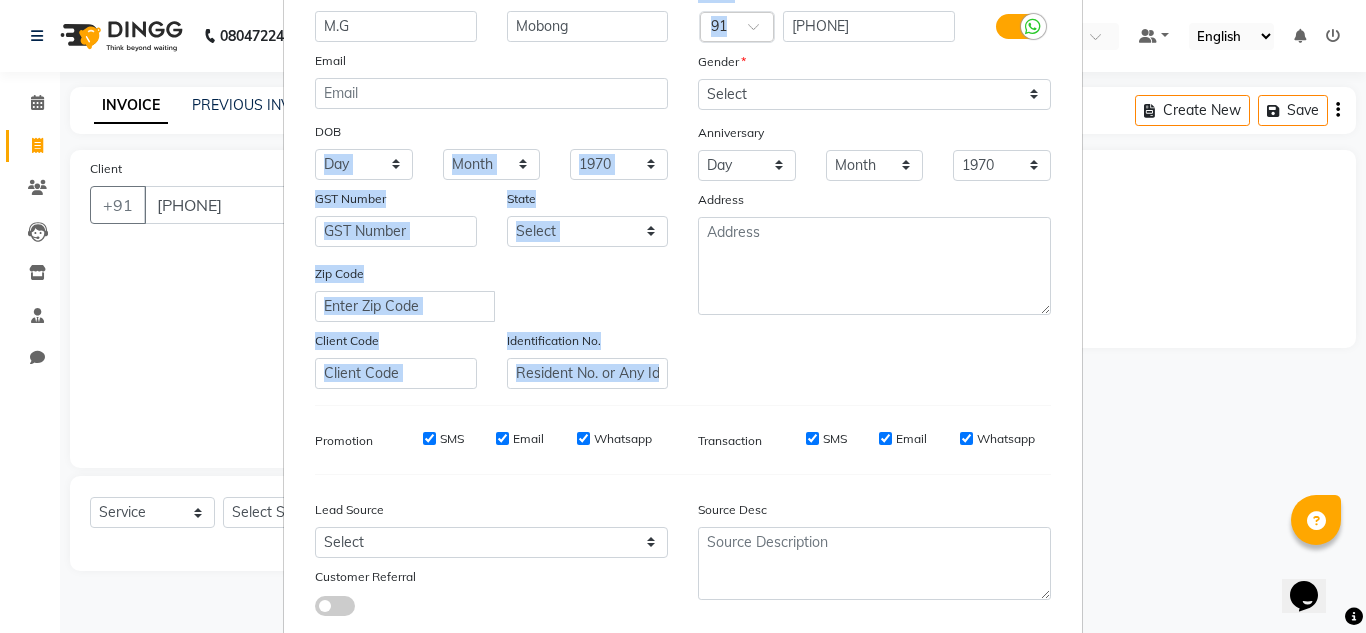 drag, startPoint x: 627, startPoint y: 142, endPoint x: 785, endPoint y: 37, distance: 189.70767 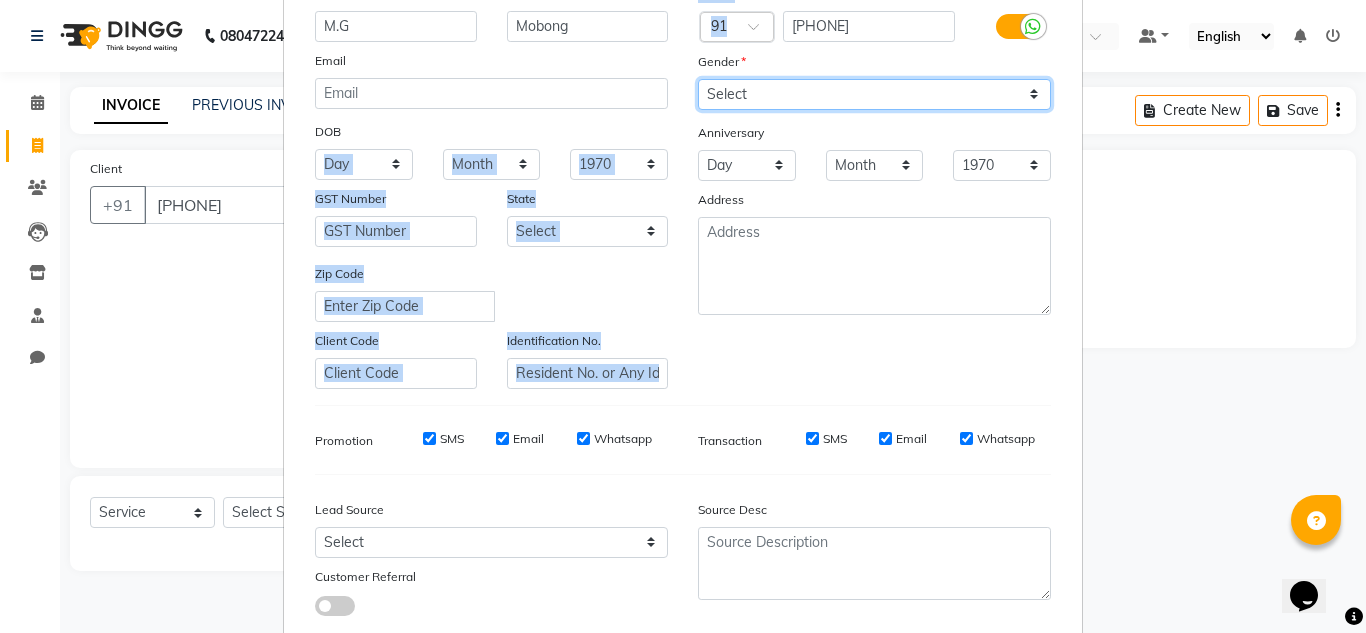 click on "Select Male Female Other Prefer Not To Say" at bounding box center [874, 94] 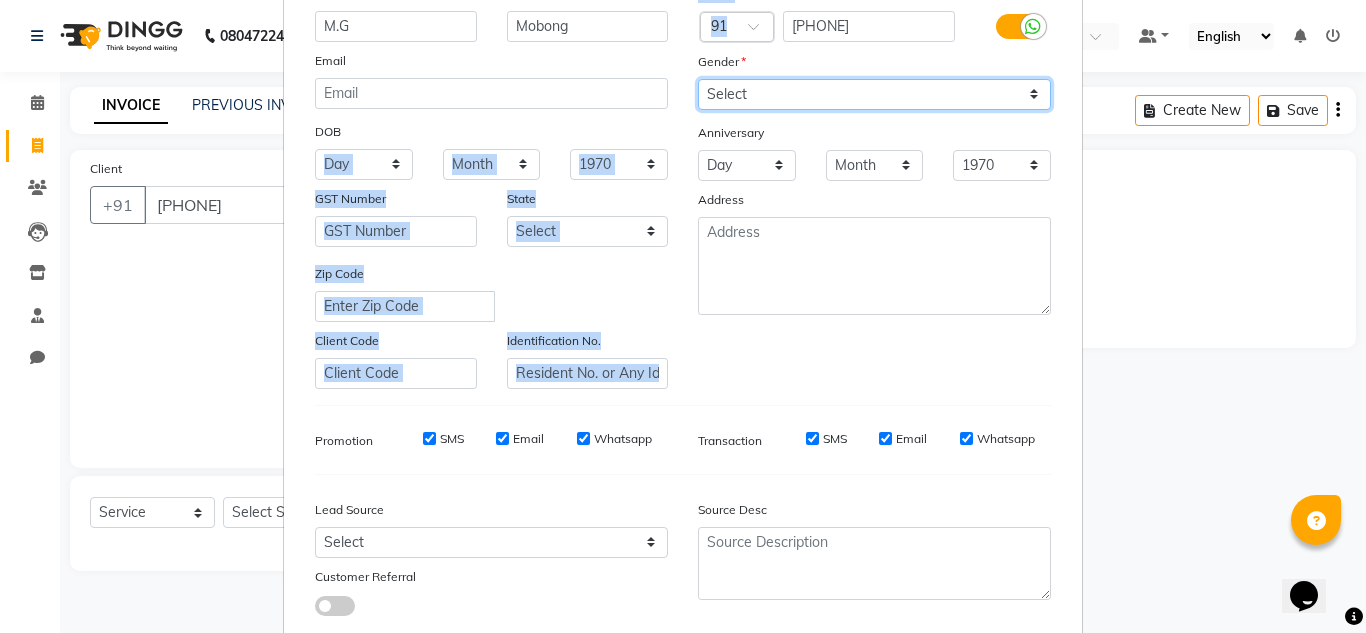 select on "female" 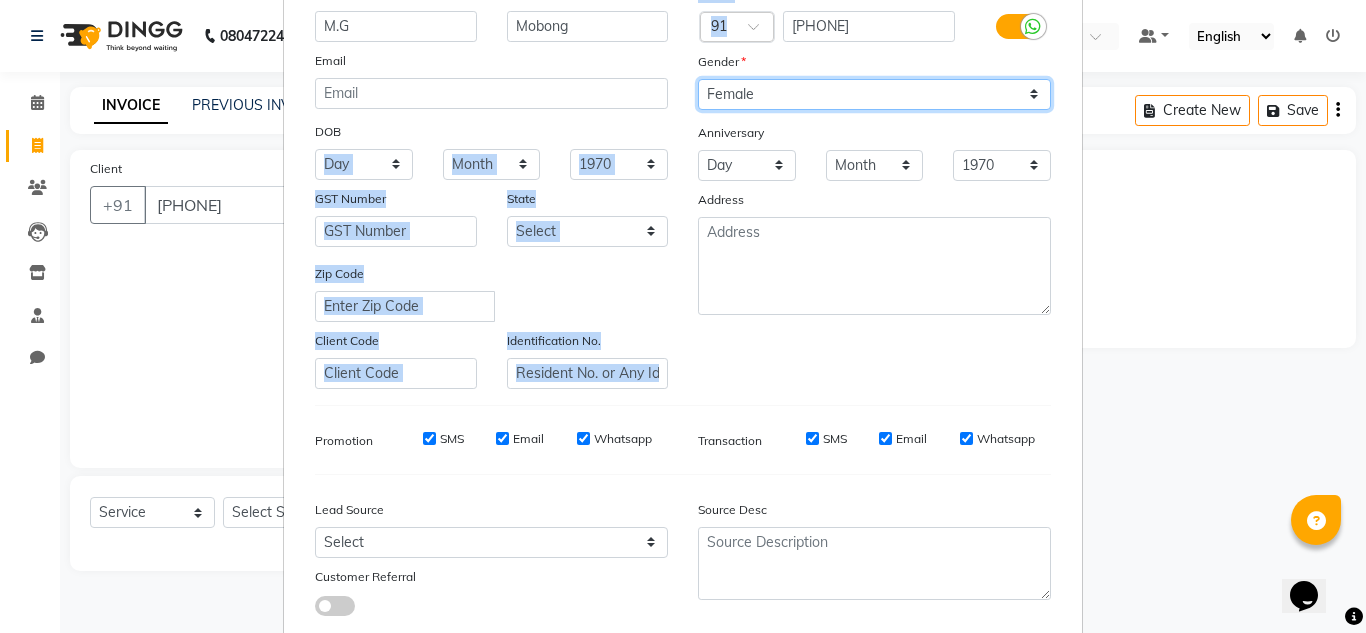 click on "Select Male Female Other Prefer Not To Say" at bounding box center (874, 94) 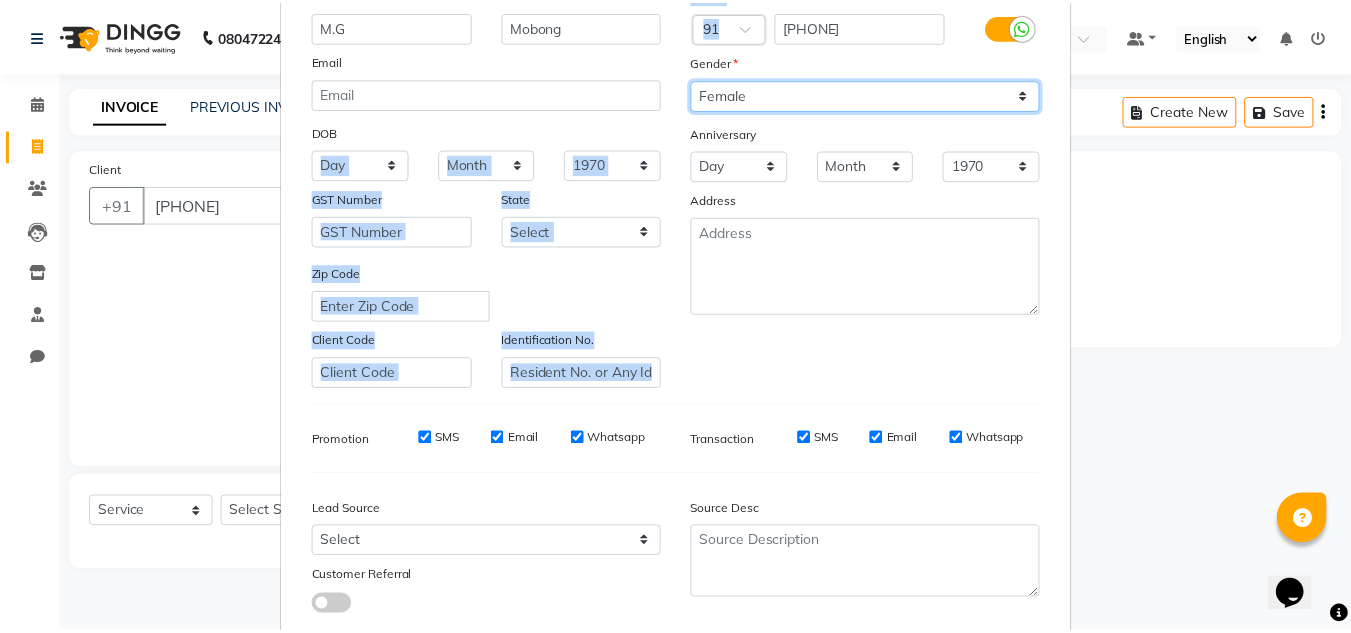 scroll, scrollTop: 290, scrollLeft: 0, axis: vertical 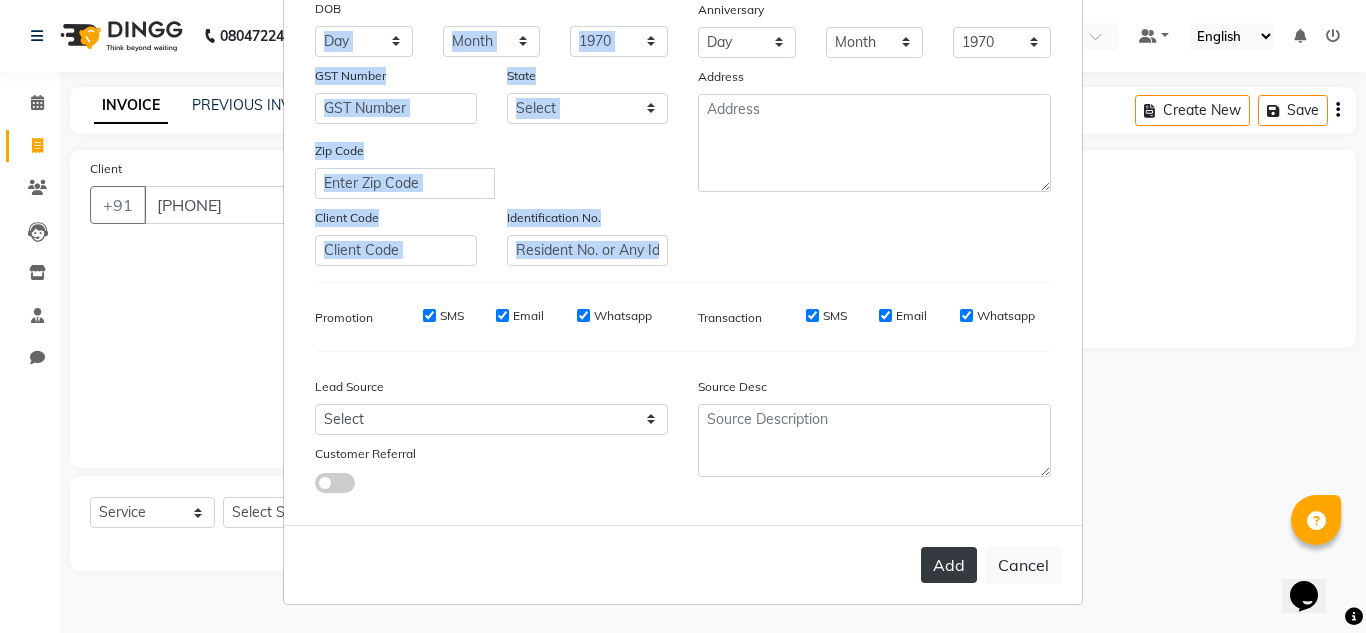 click on "Add" at bounding box center [949, 565] 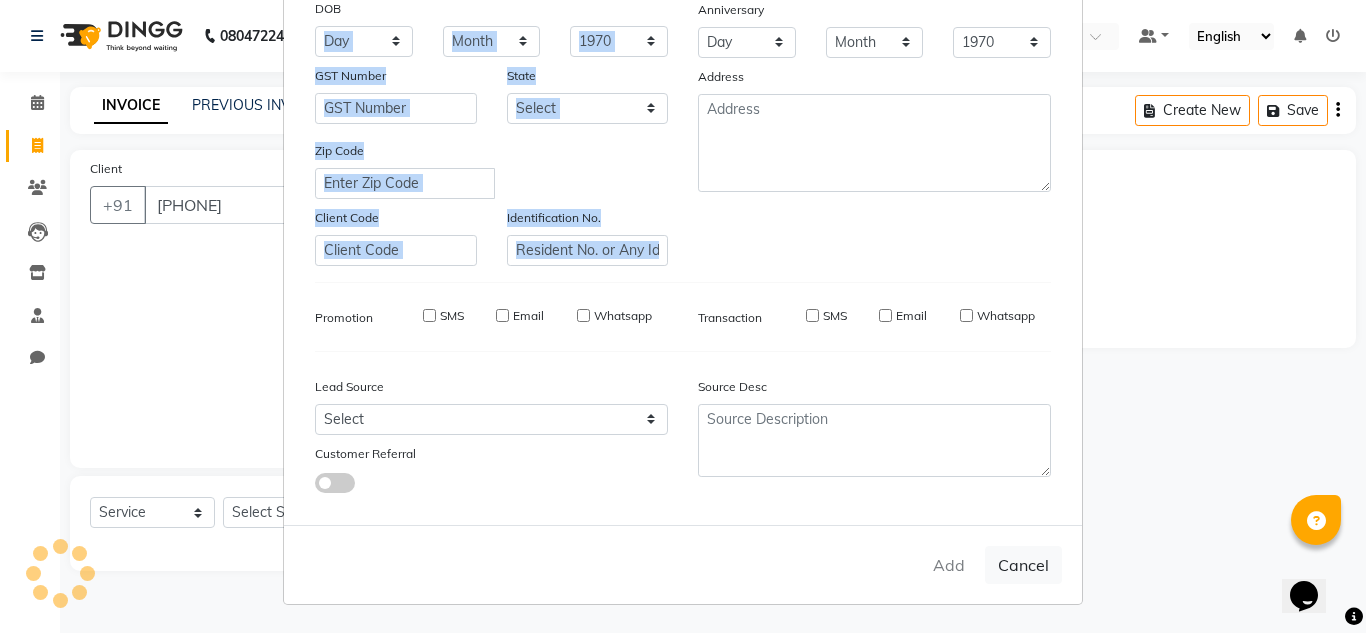 type 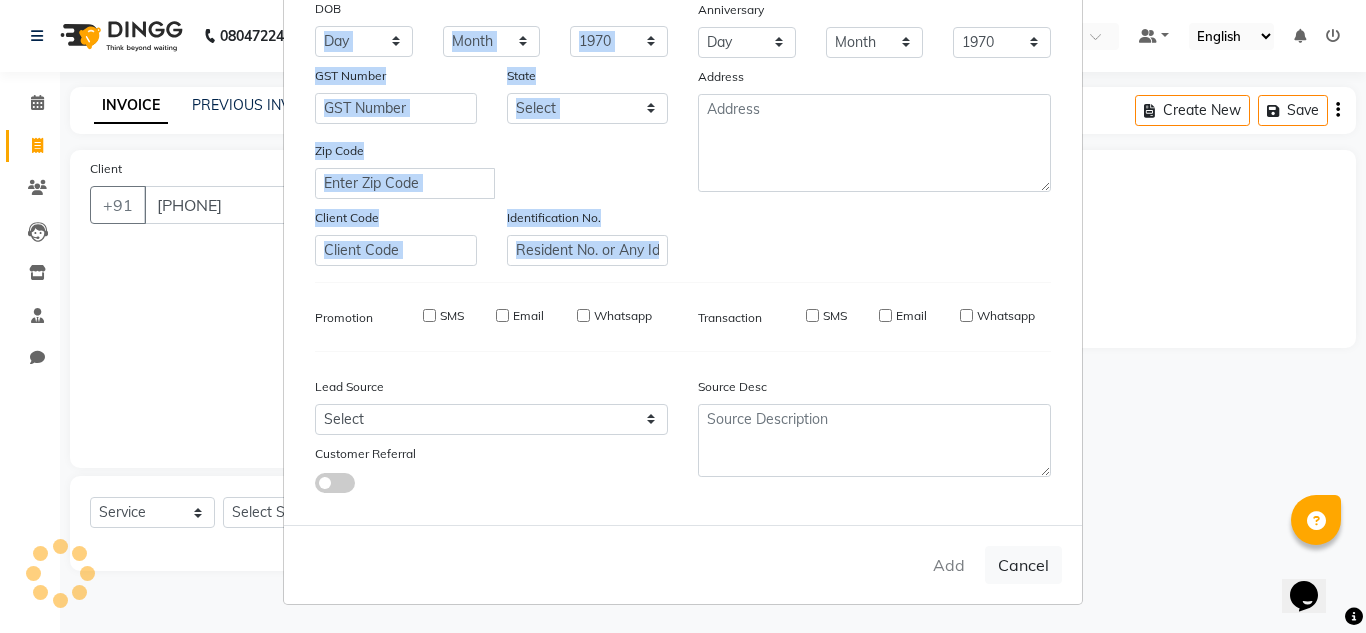 type 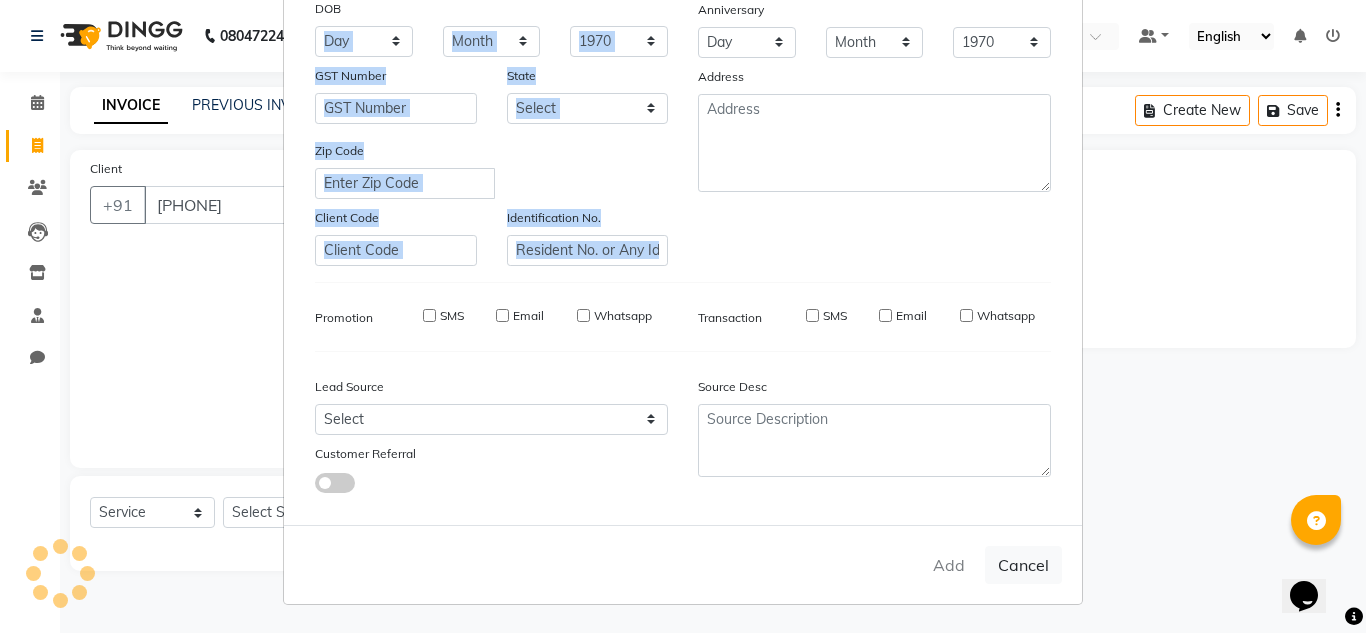 select 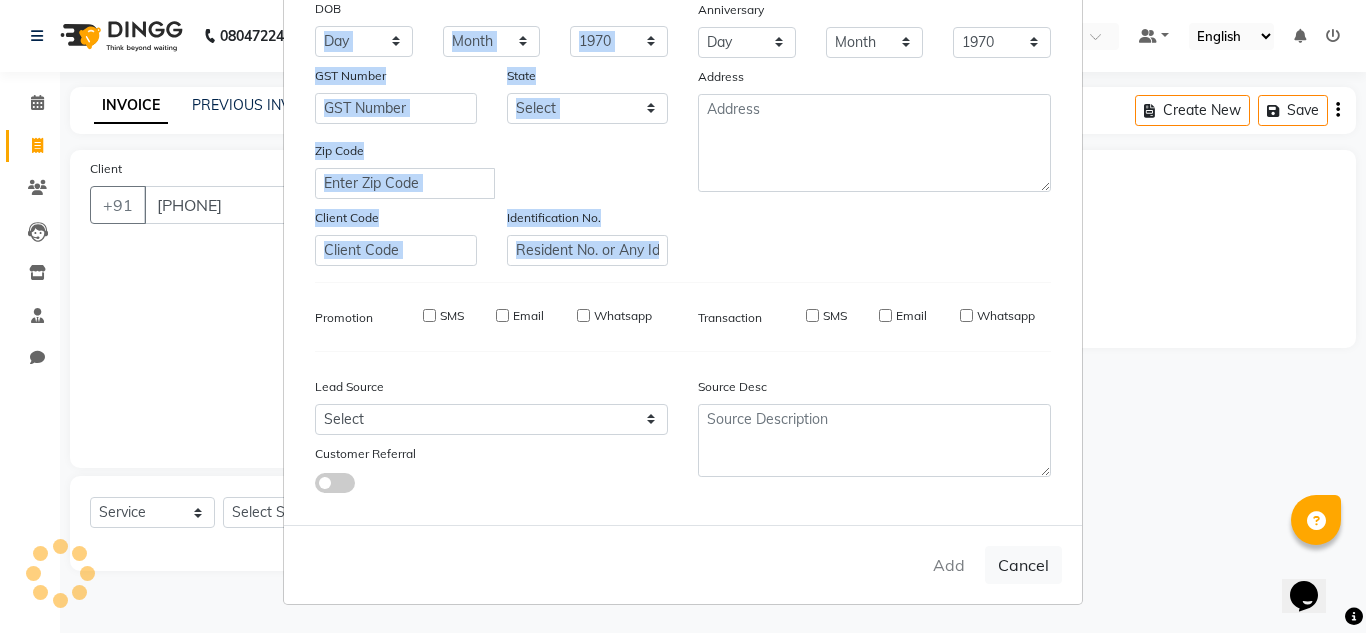 type 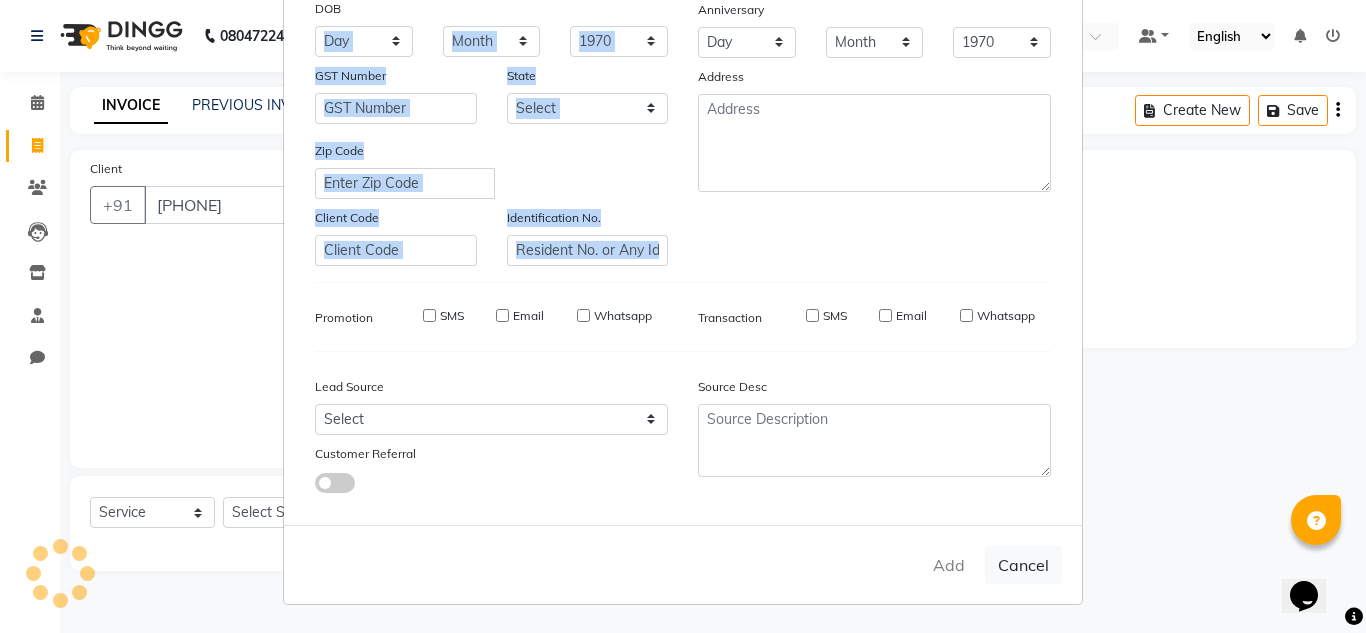 select 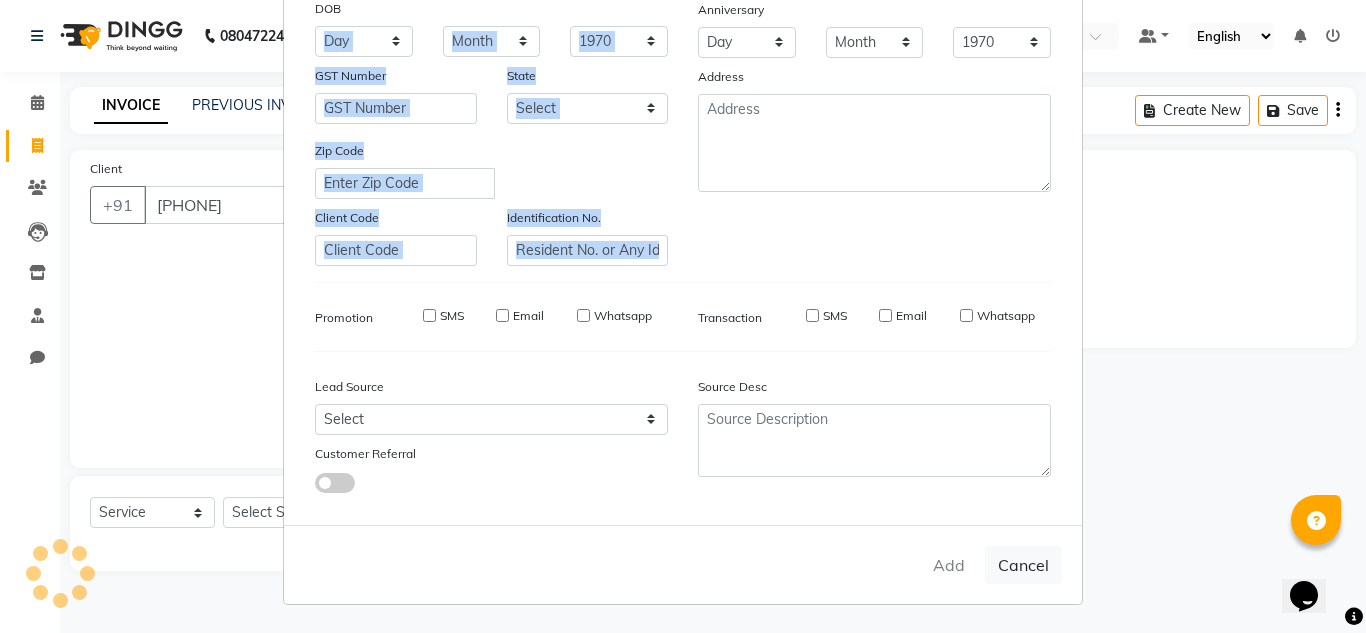 select 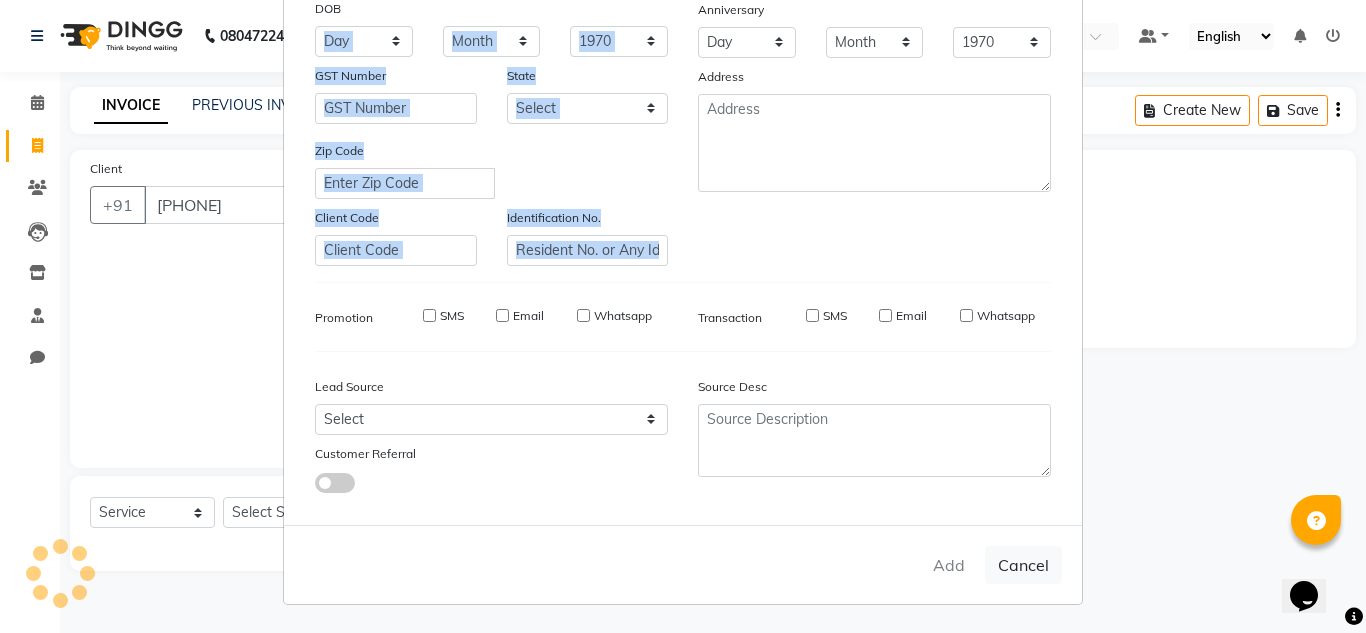 checkbox on "false" 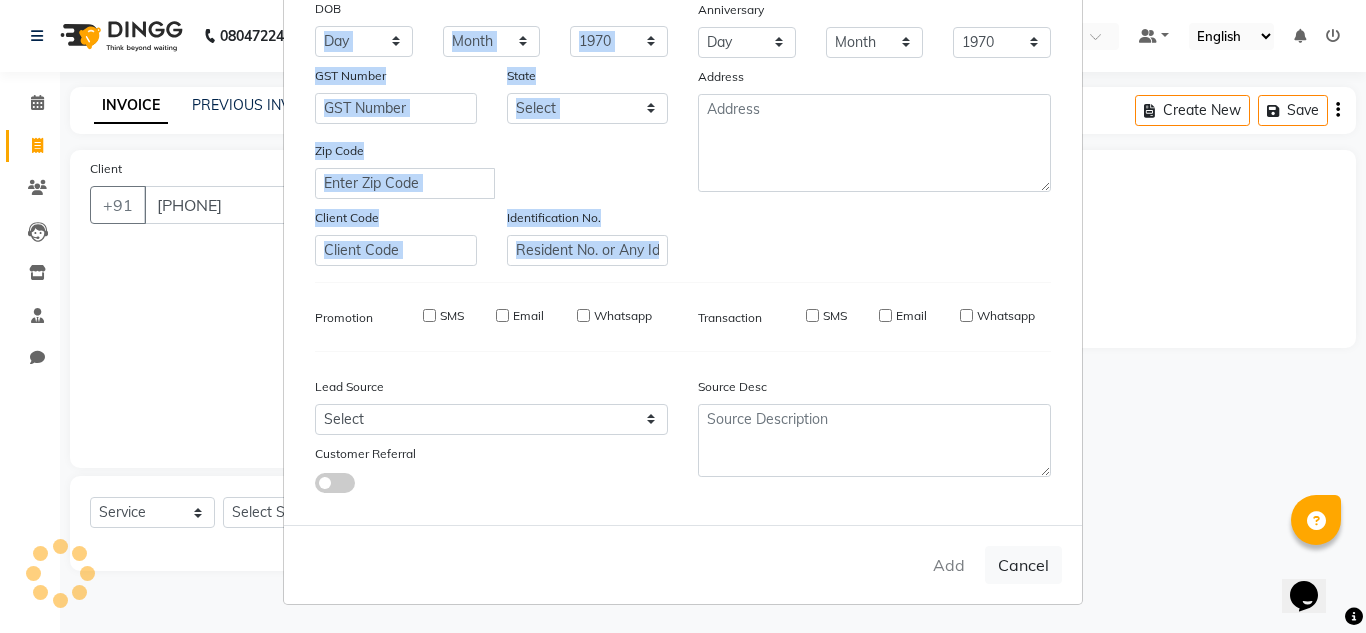 checkbox on "false" 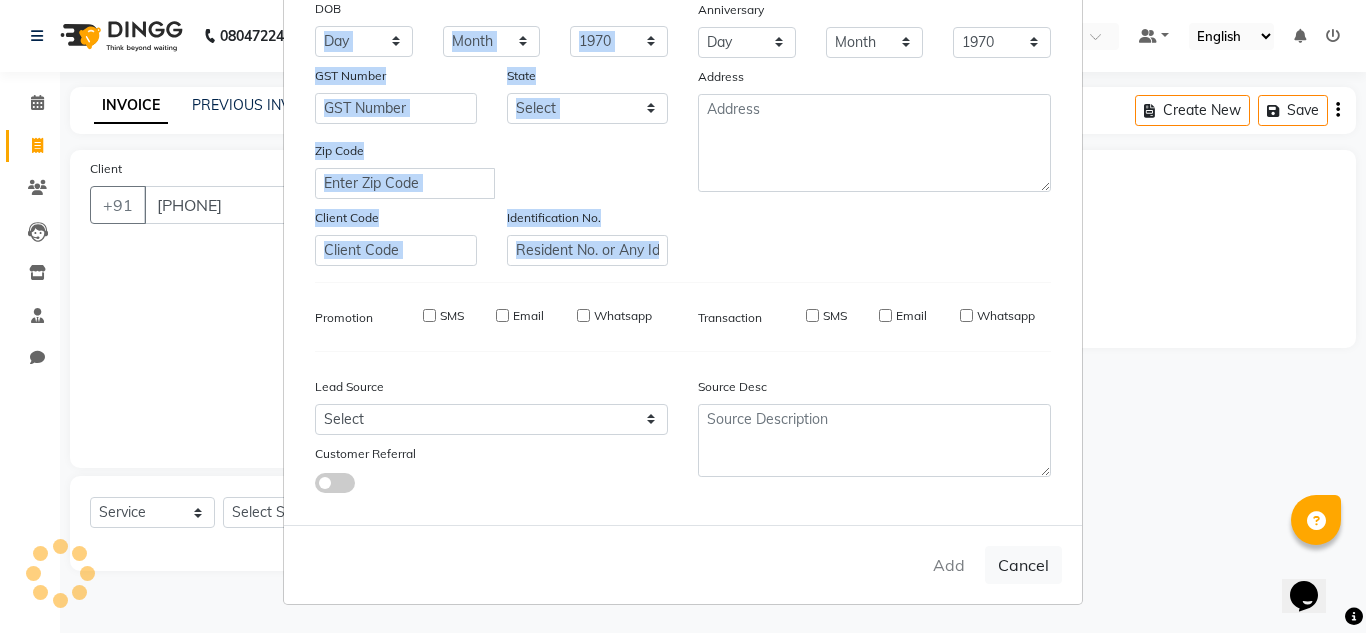 checkbox on "false" 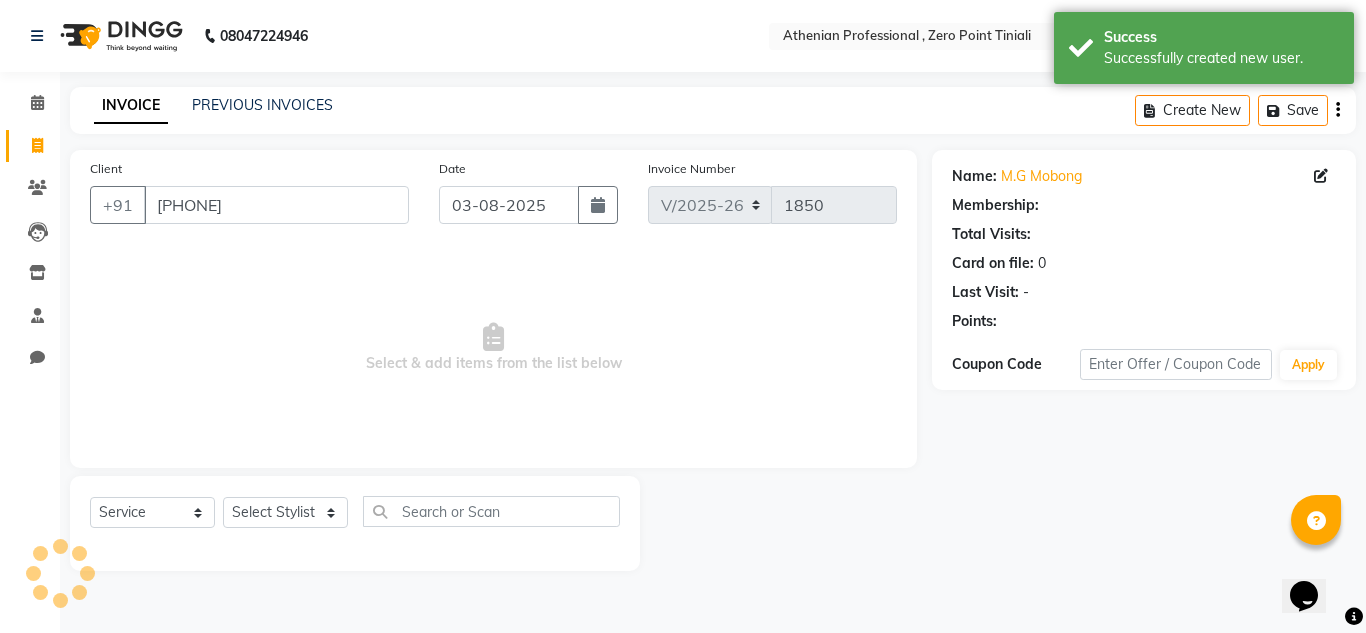 select on "1: Object" 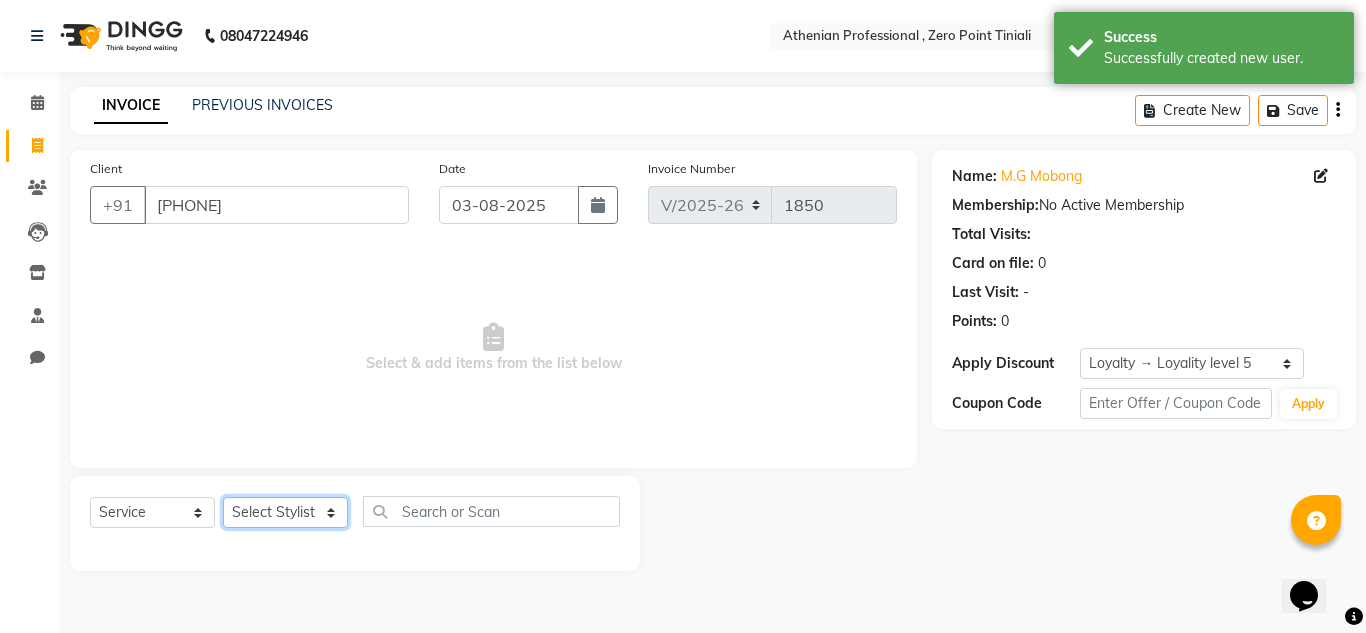 click on "Select Stylist Abin Mili Admin JAVED ANSARI KOSHEH BIHAM LINDUM NEME MAHINDRA BASUMATARY Manager MANJU MANHAM MINUKA CHETTRY NGAMNON RALONGHAM SHADAB KHAN SUMAN MAGAR SUMI BISWAS SWAPNA DEVI CHETRY TAMCHI YAMA Toingam Jamikham YELLI LIKHA" 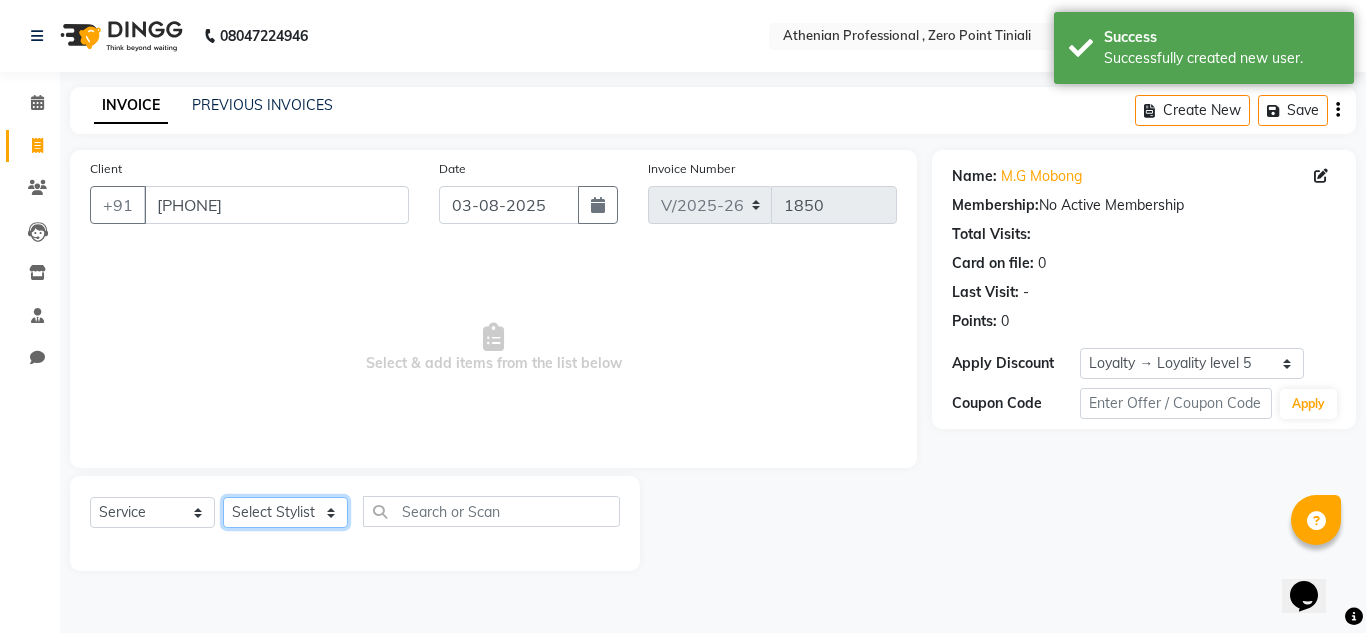 drag, startPoint x: 291, startPoint y: 520, endPoint x: 376, endPoint y: 200, distance: 331.09665 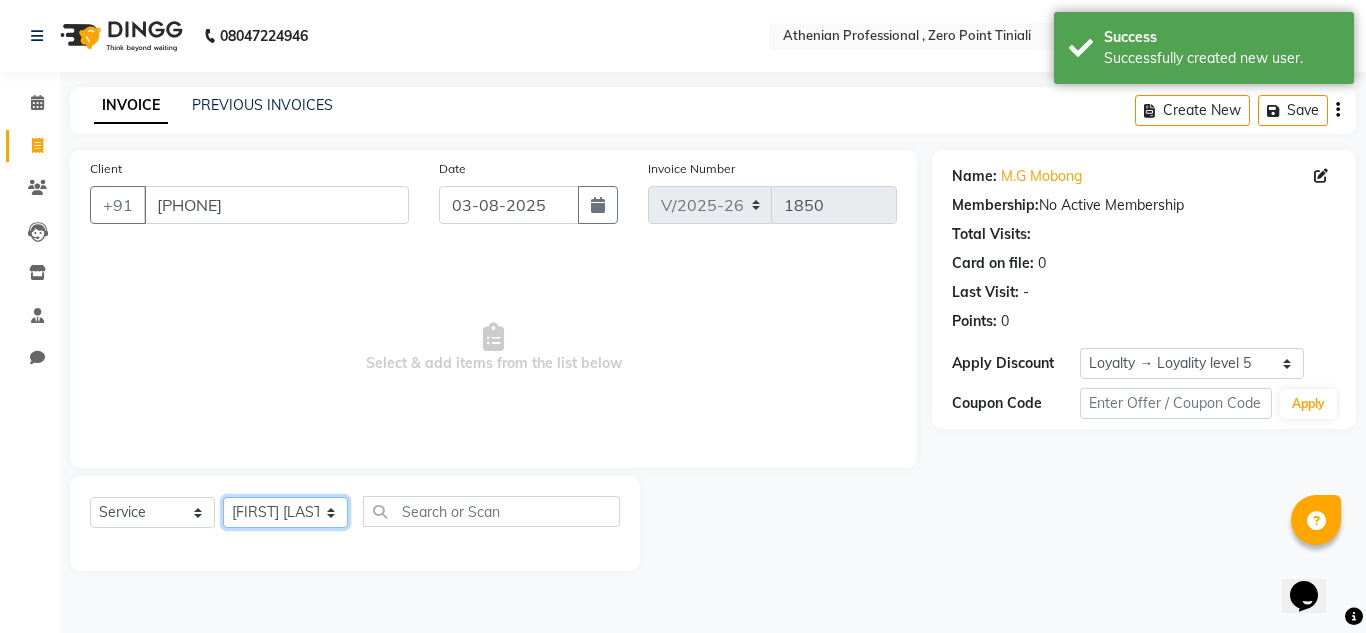 click on "Select Stylist Abin Mili Admin JAVED ANSARI KOSHEH BIHAM LINDUM NEME MAHINDRA BASUMATARY Manager MANJU MANHAM MINUKA CHETTRY NGAMNON RALONGHAM SHADAB KHAN SUMAN MAGAR SUMI BISWAS SWAPNA DEVI CHETRY TAMCHI YAMA Toingam Jamikham YELLI LIKHA" 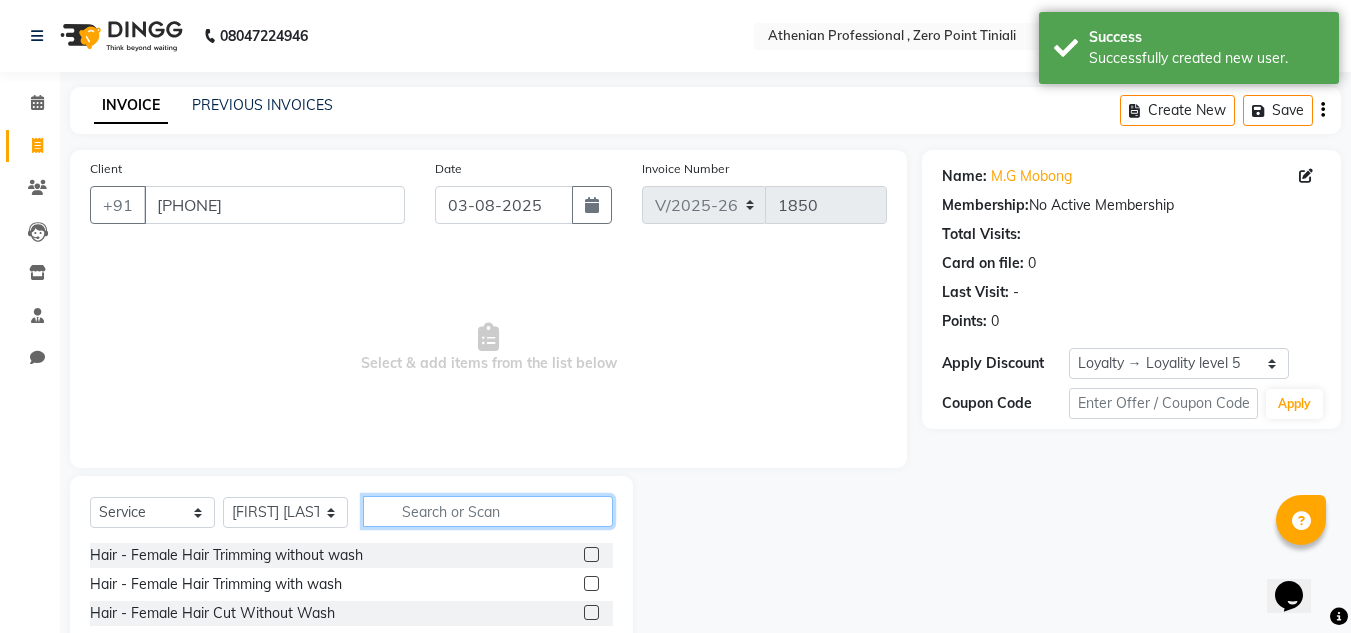 click 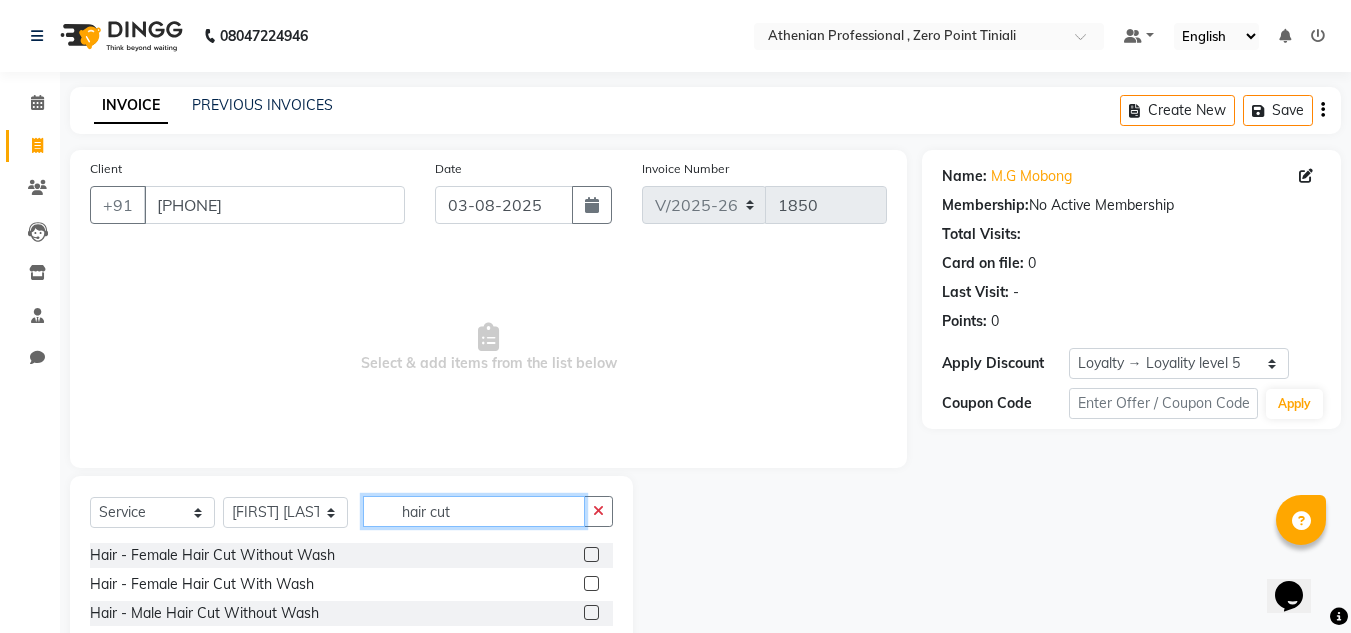scroll, scrollTop: 34, scrollLeft: 0, axis: vertical 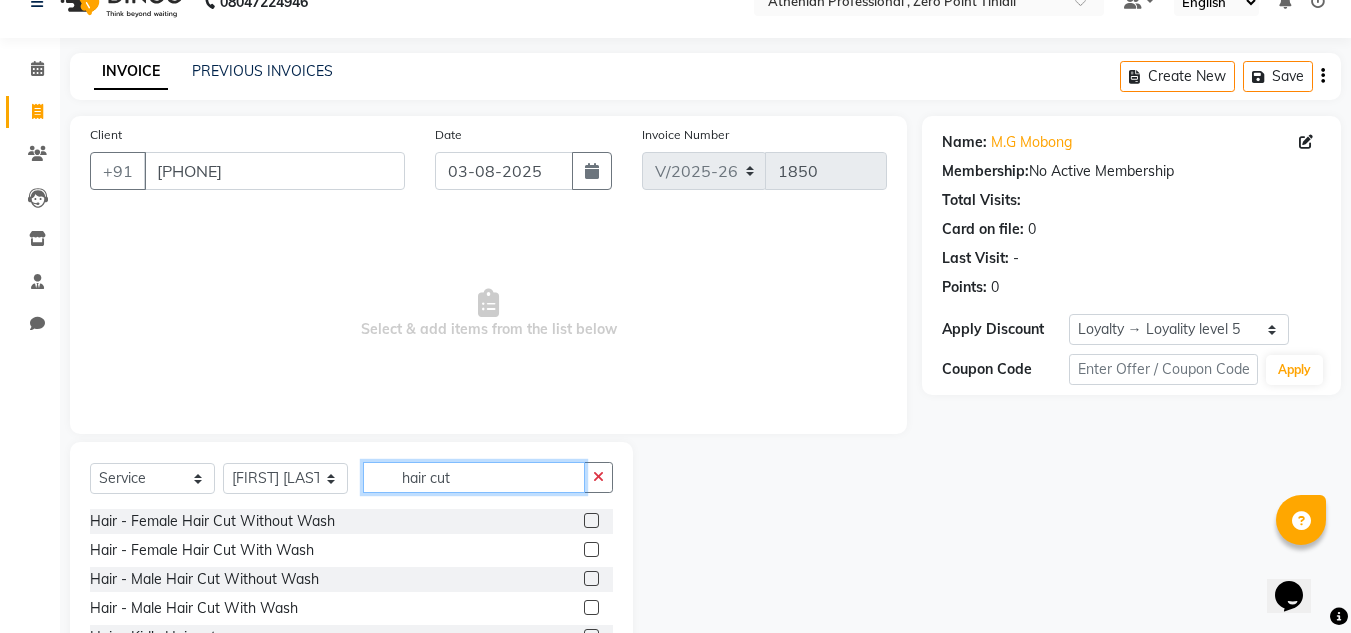 type on "hair cut" 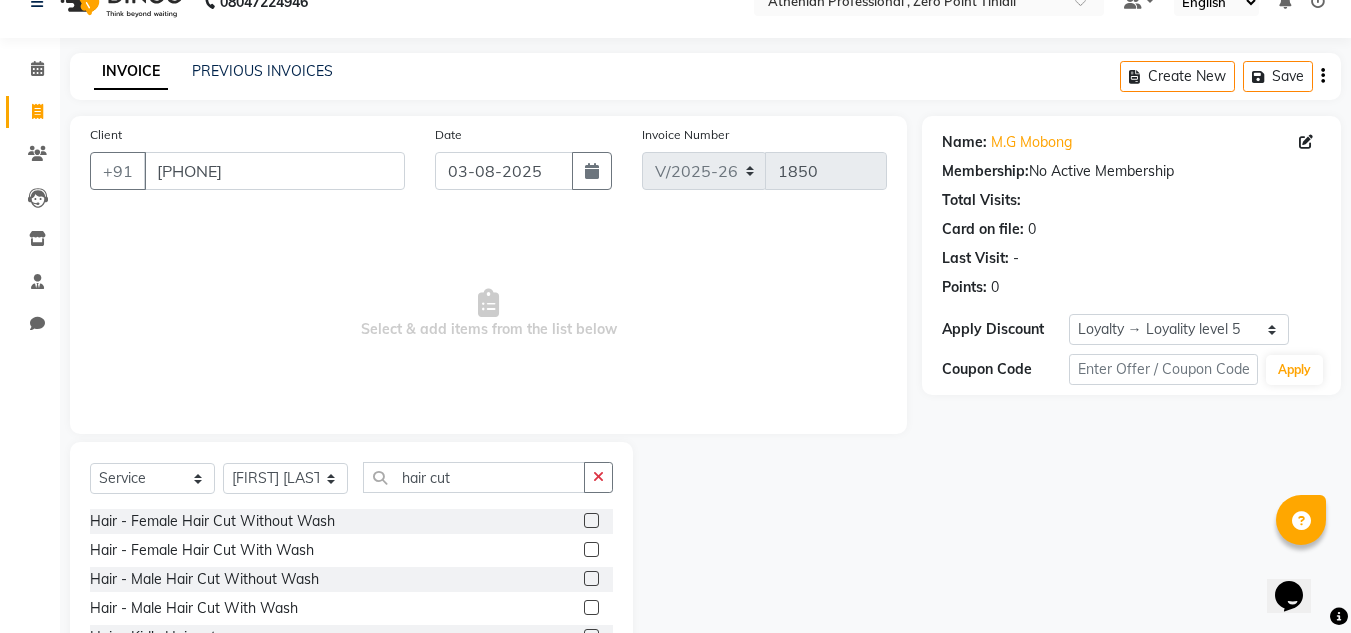 click 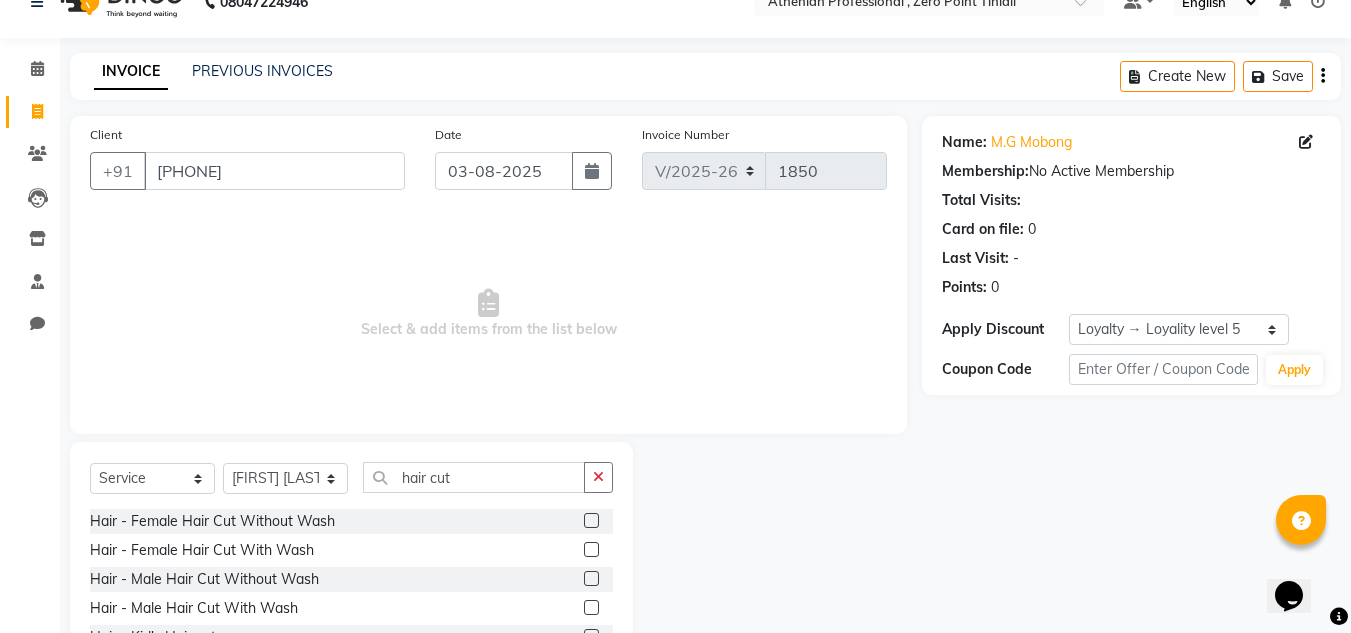 click at bounding box center [590, 521] 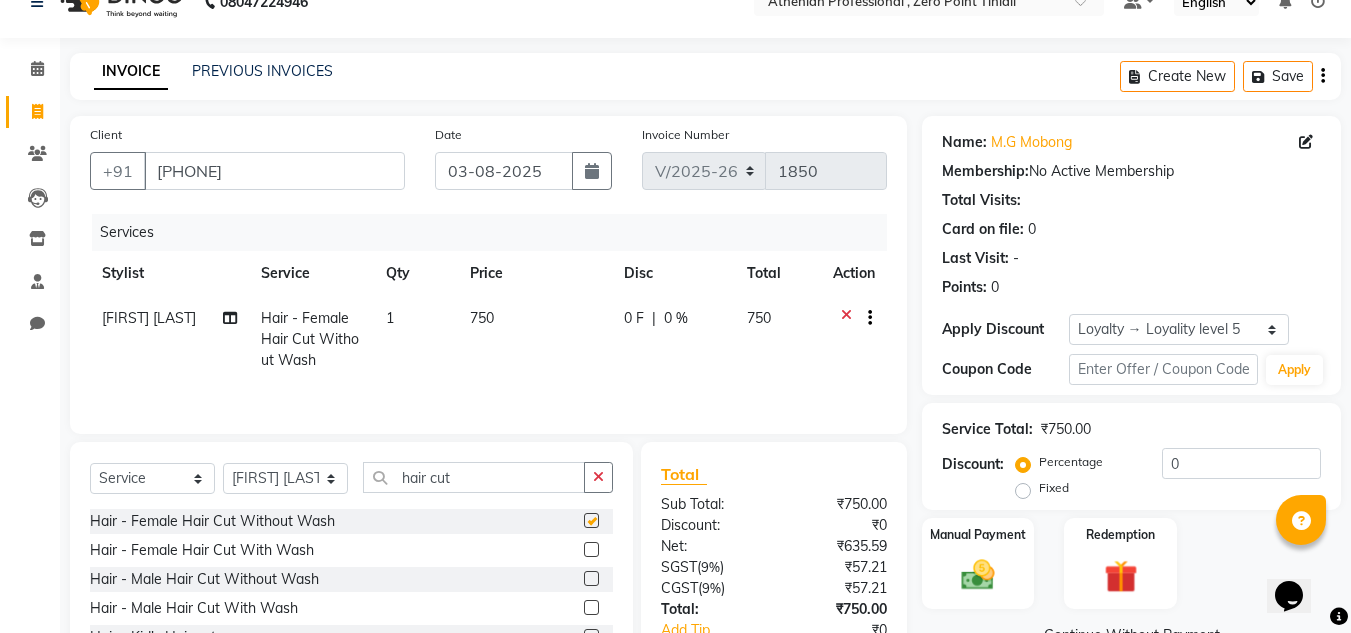 checkbox on "false" 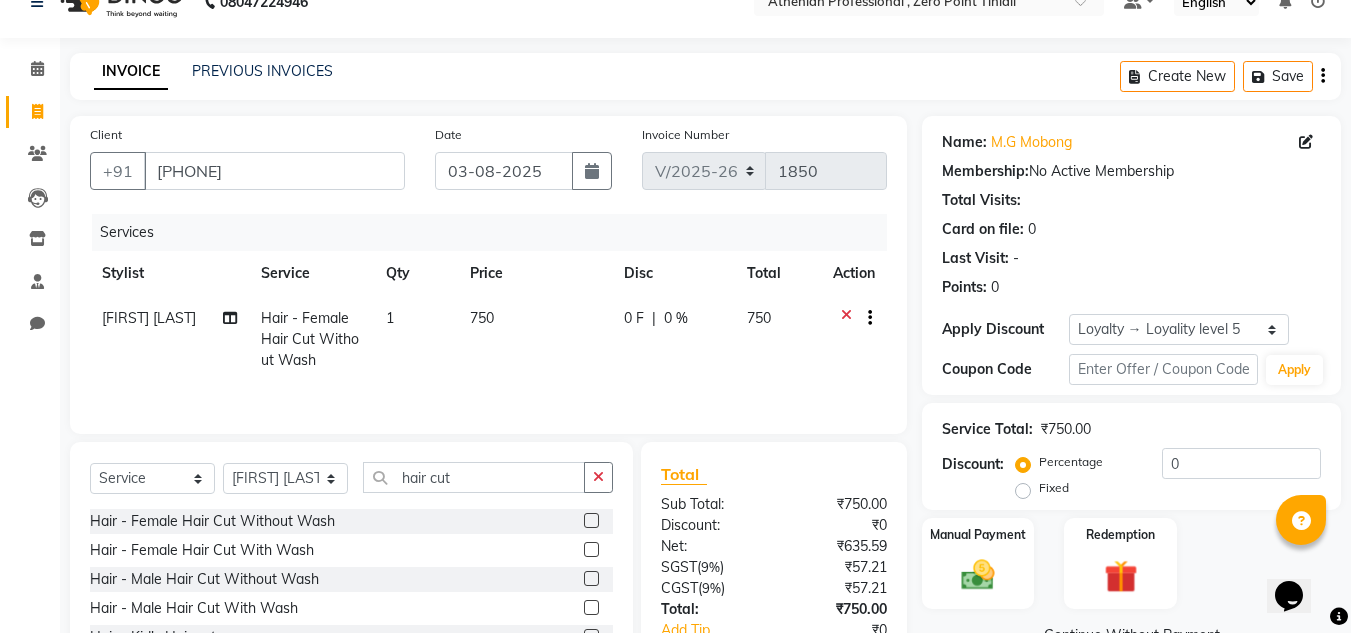 scroll, scrollTop: 167, scrollLeft: 0, axis: vertical 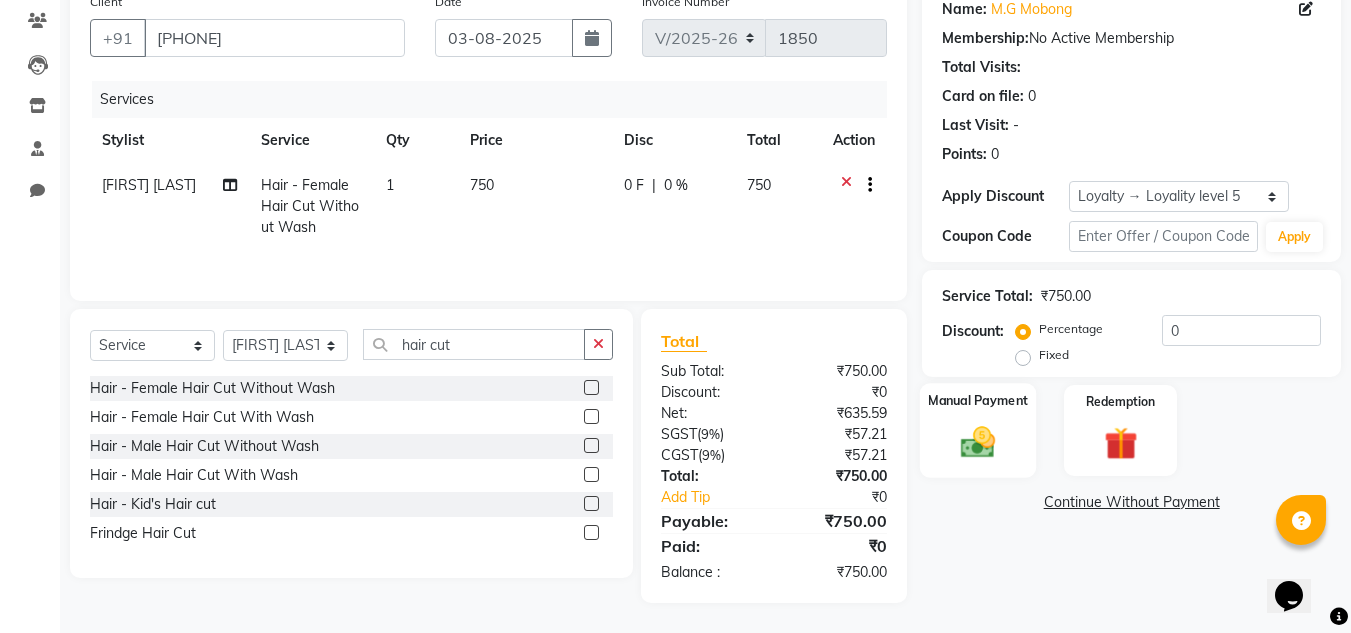 click on "Manual Payment" 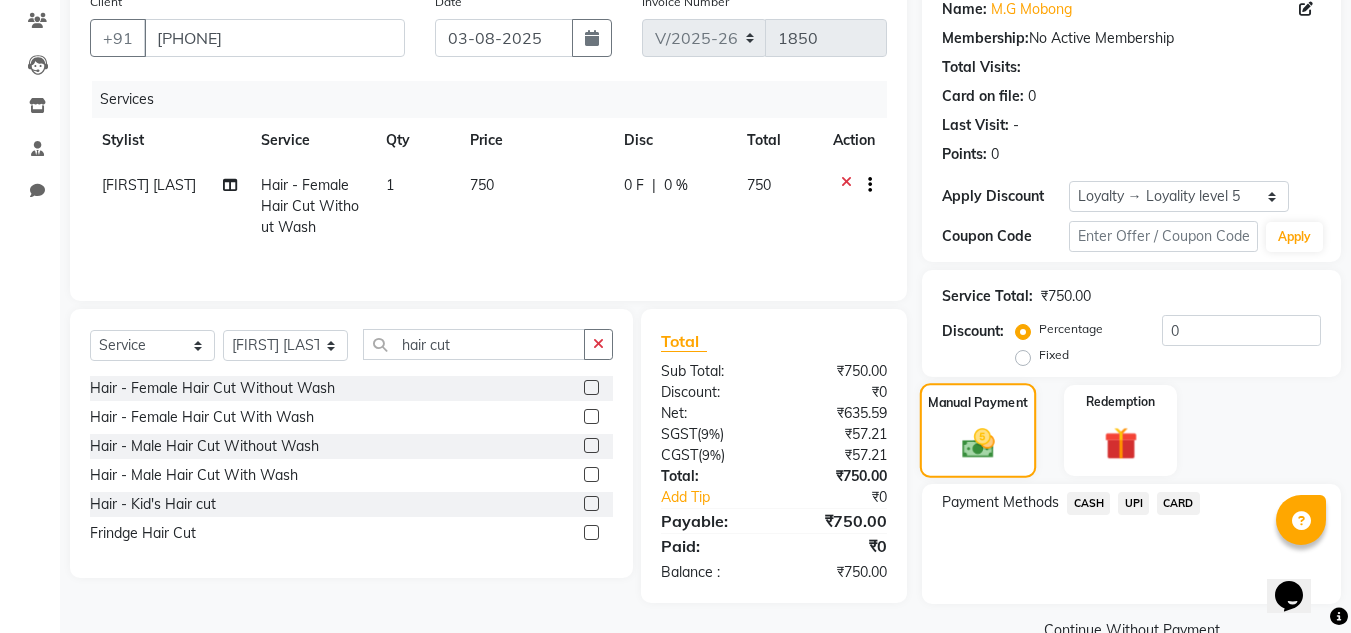 scroll, scrollTop: 209, scrollLeft: 0, axis: vertical 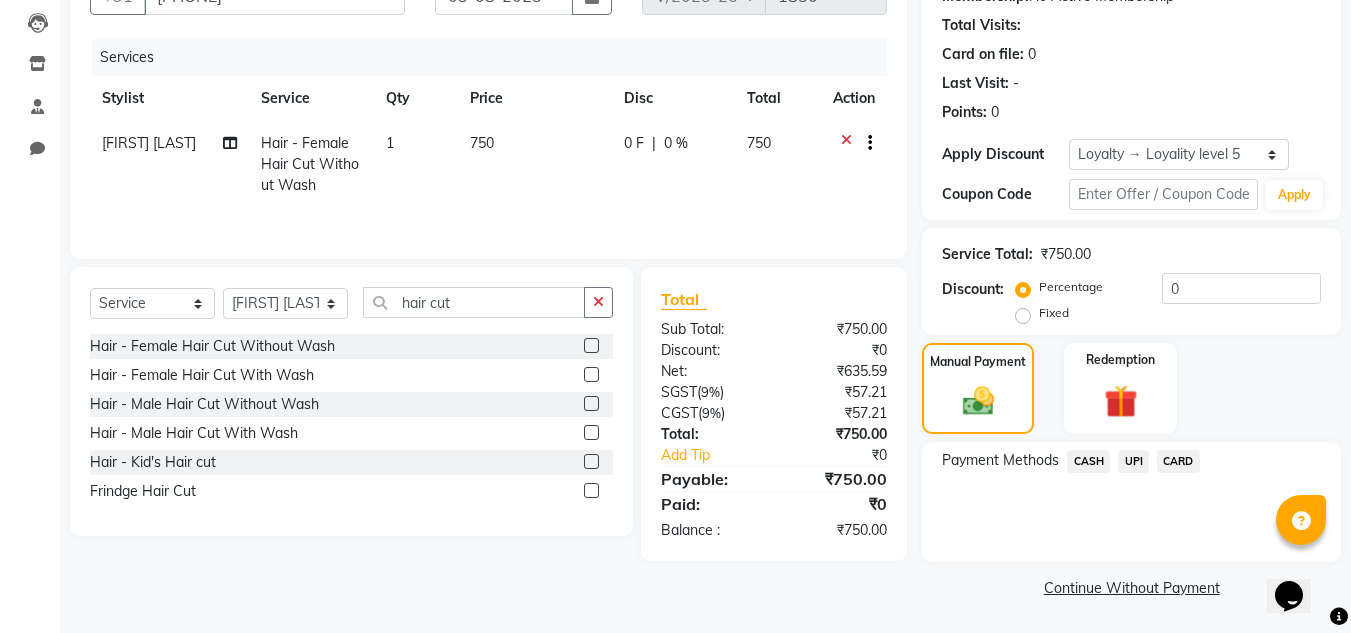 click on "UPI" 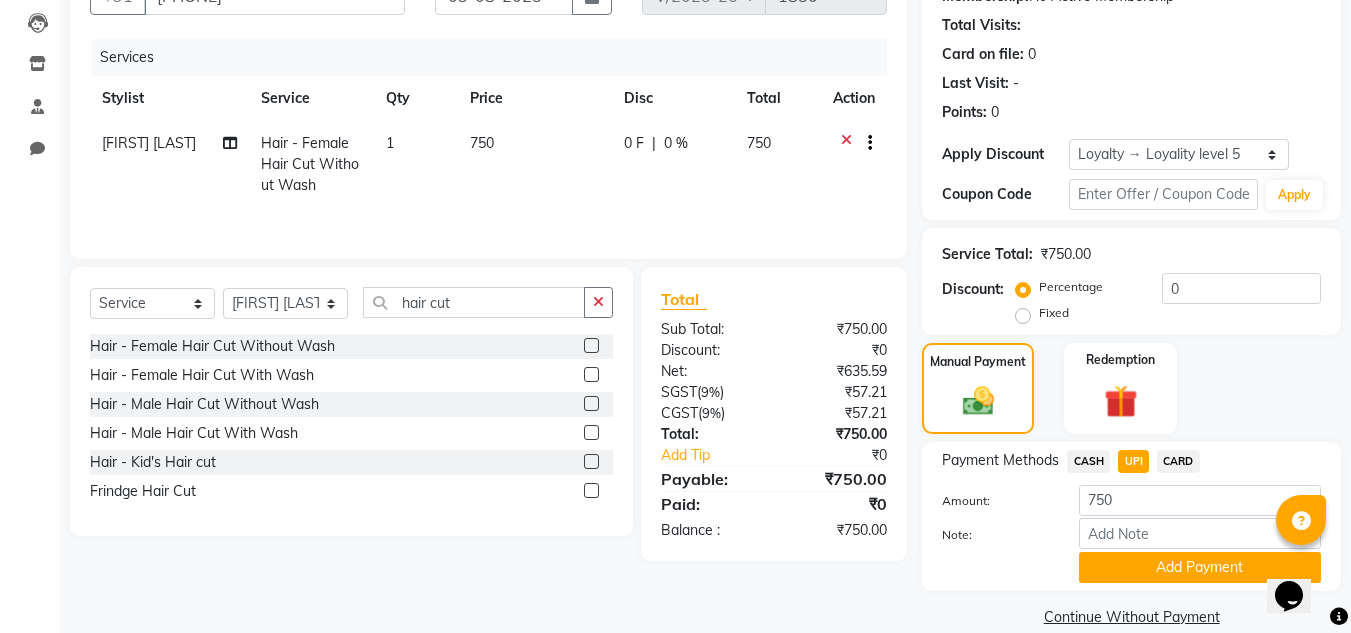 scroll, scrollTop: 238, scrollLeft: 0, axis: vertical 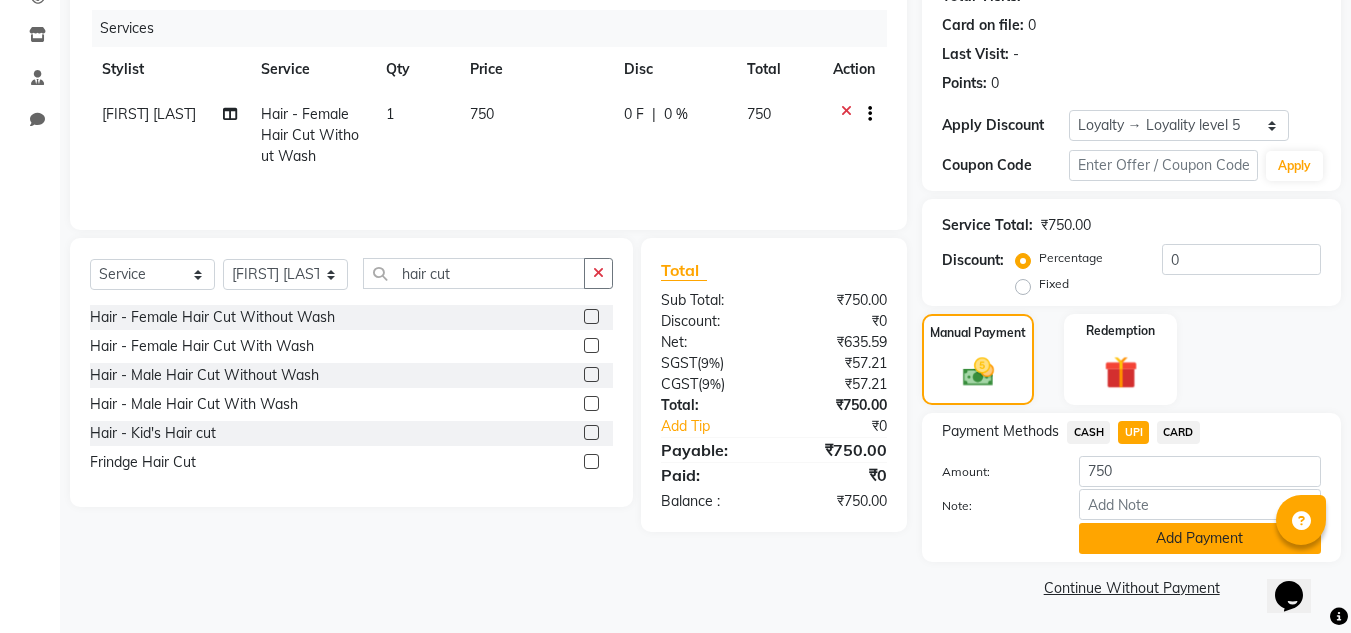 click on "Add Payment" 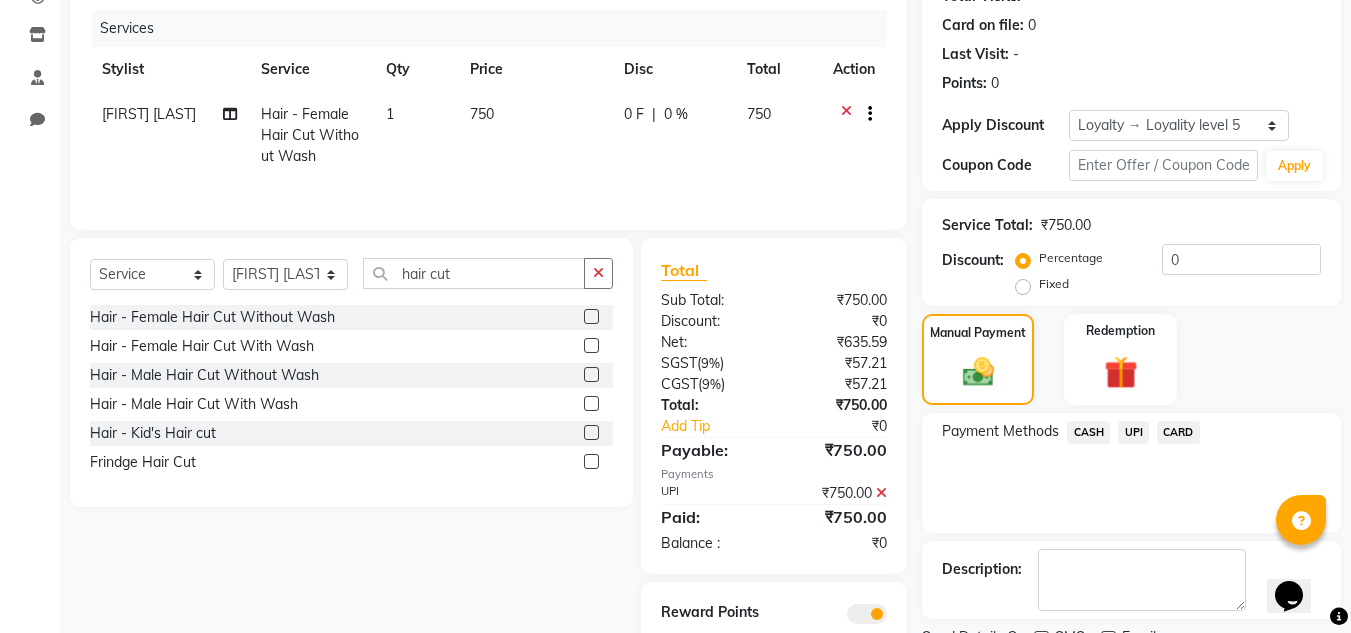 scroll, scrollTop: 322, scrollLeft: 0, axis: vertical 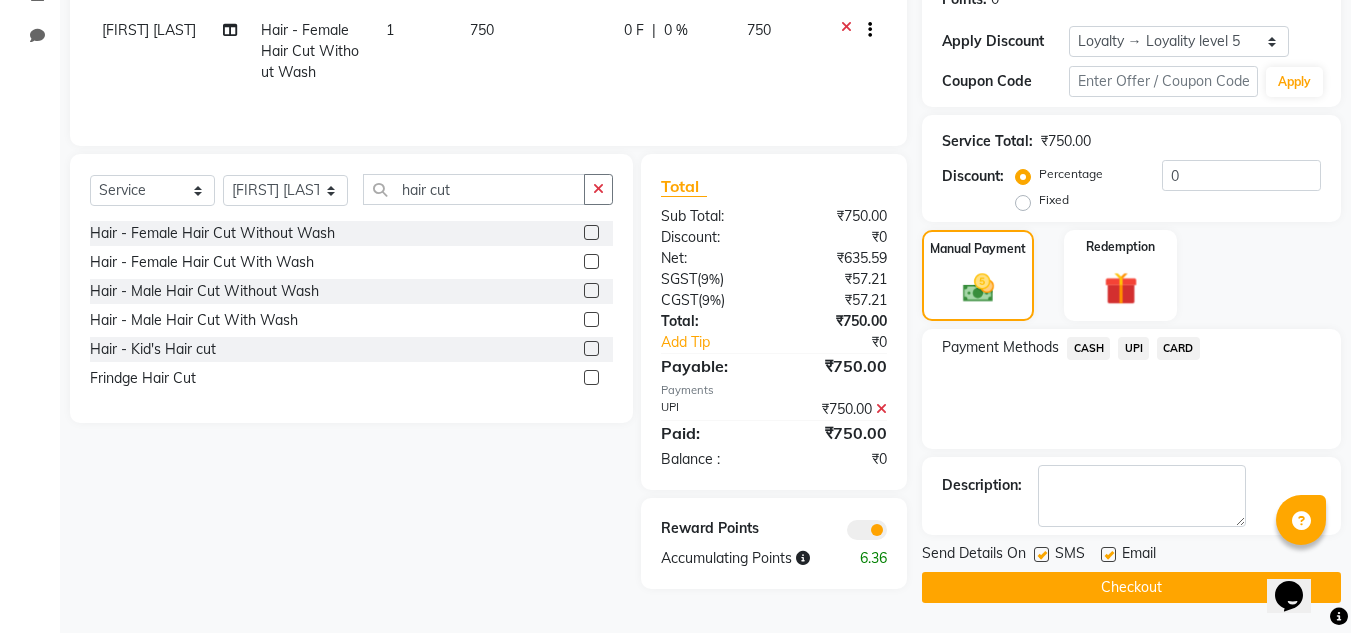 click on "Checkout" 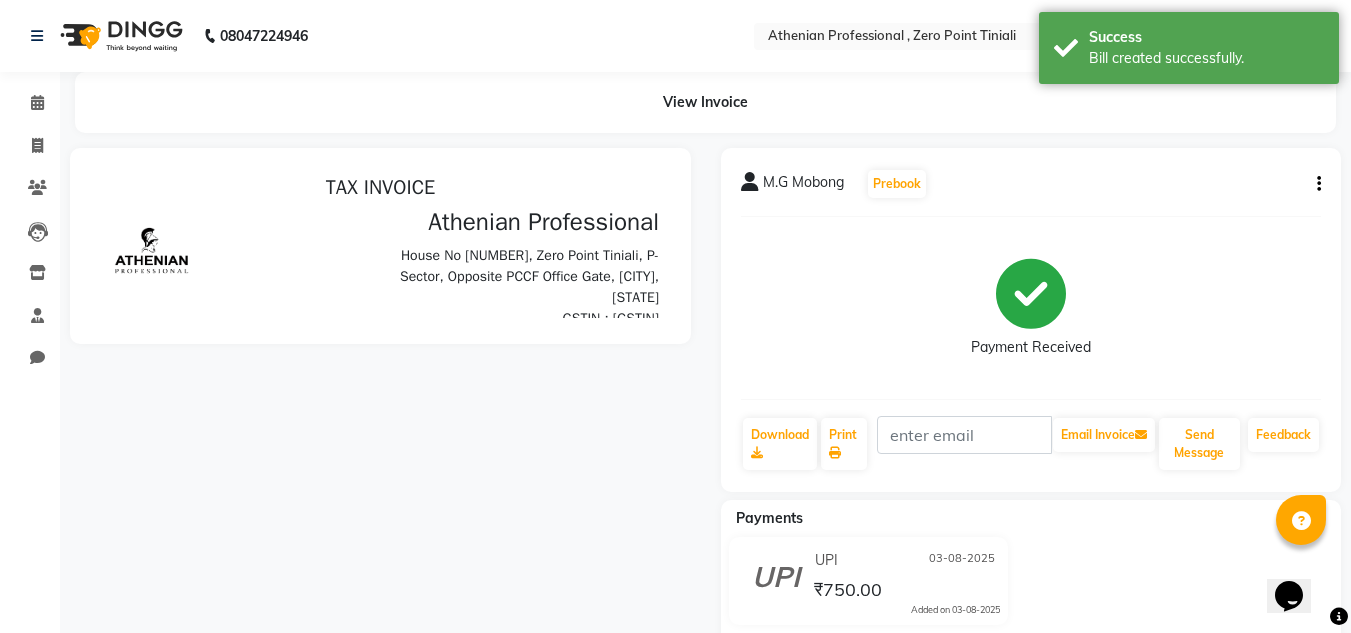 scroll, scrollTop: 0, scrollLeft: 0, axis: both 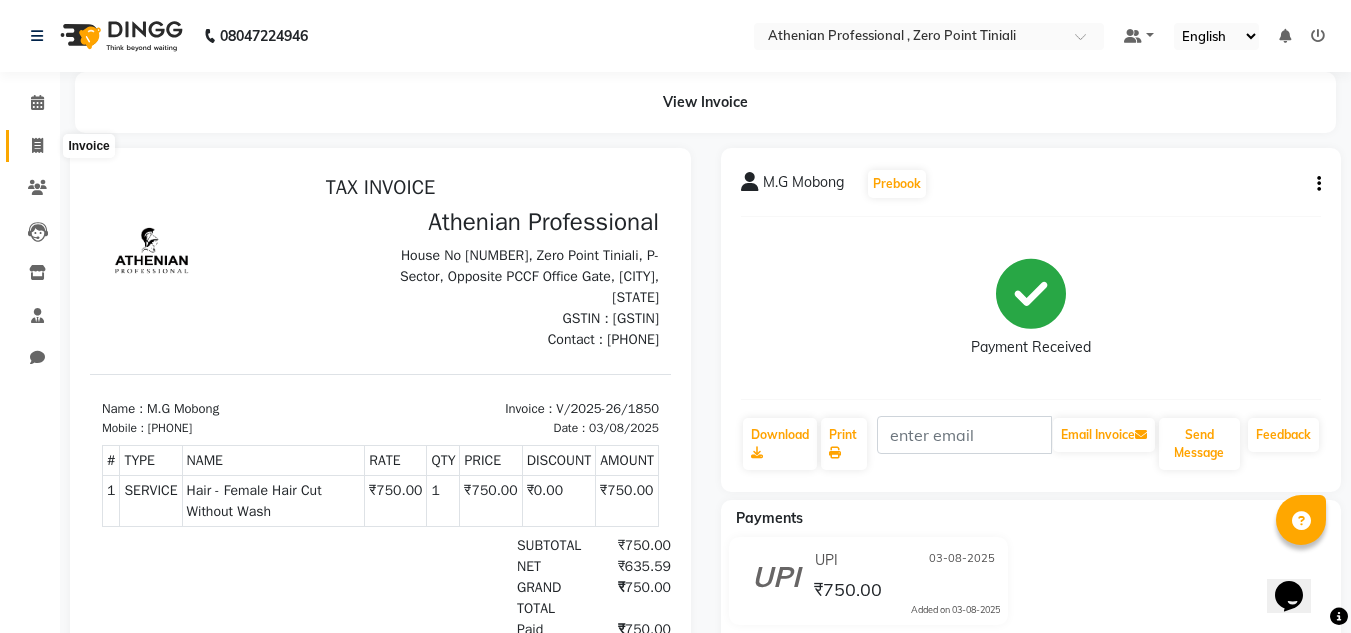 click 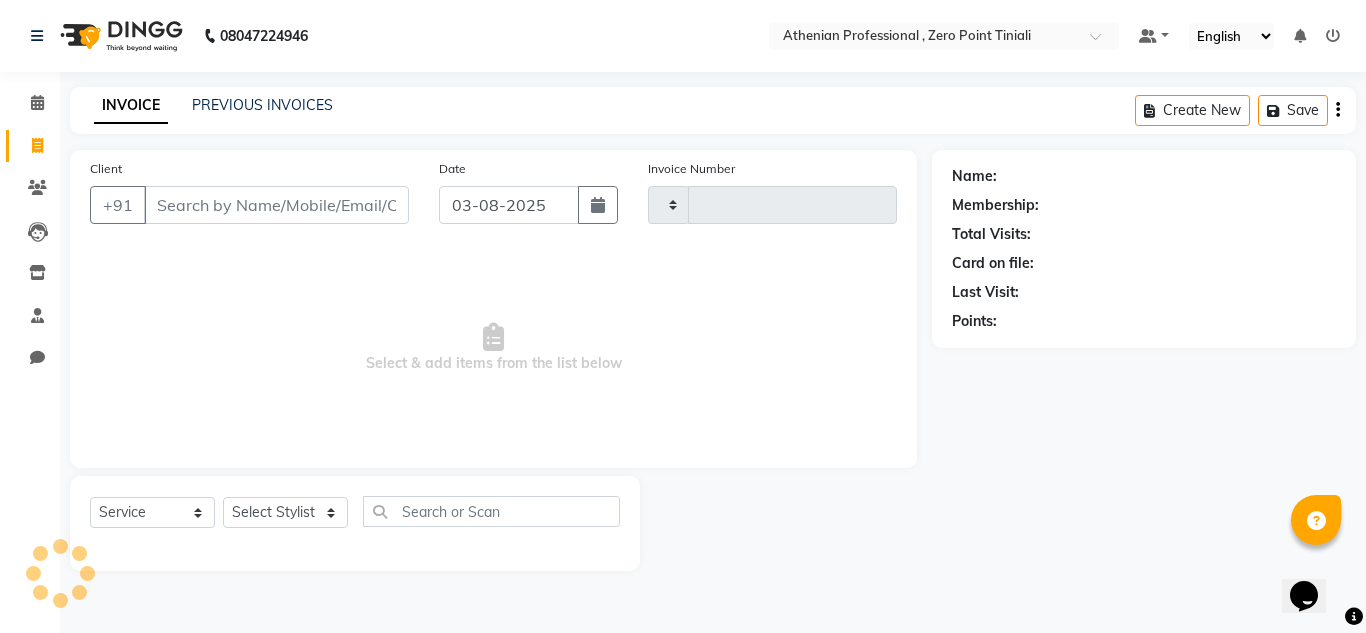 type on "1851" 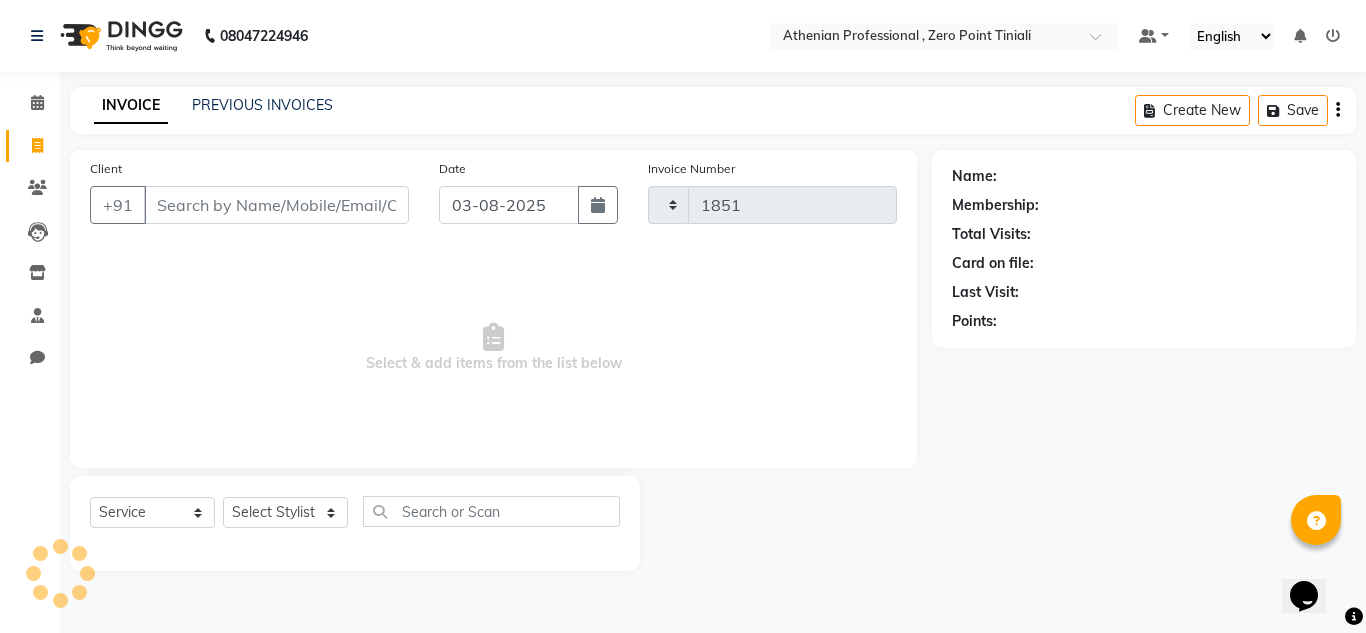 select on "8300" 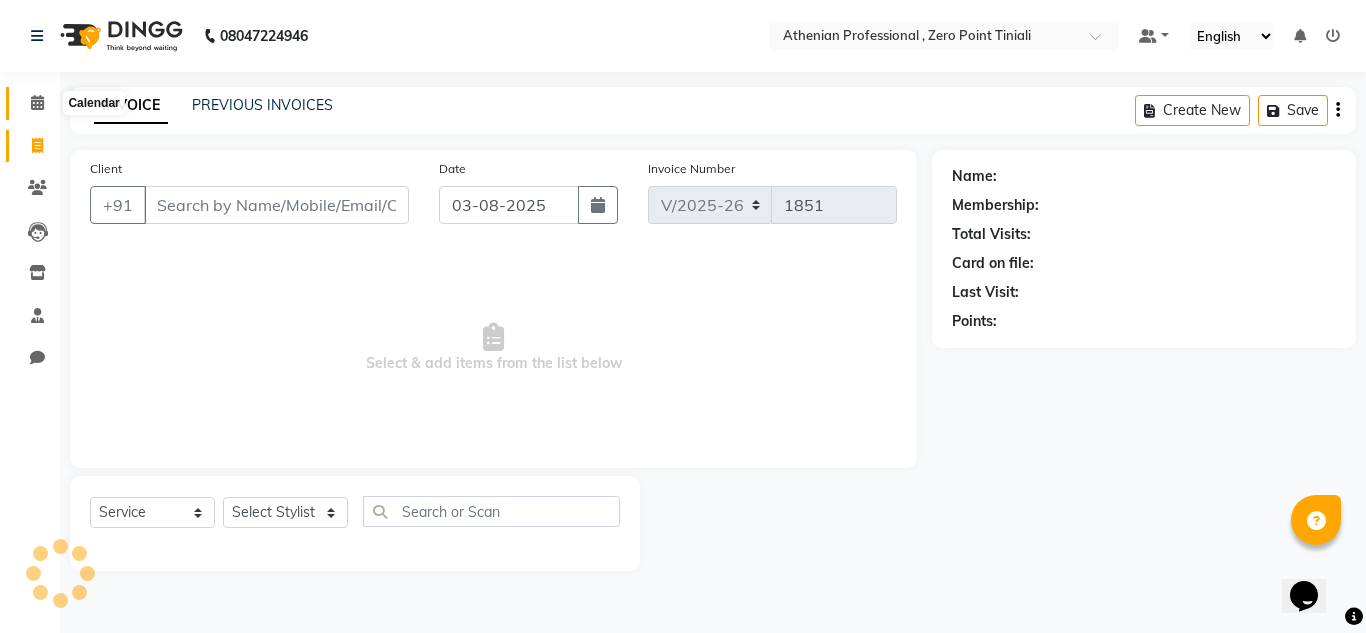click 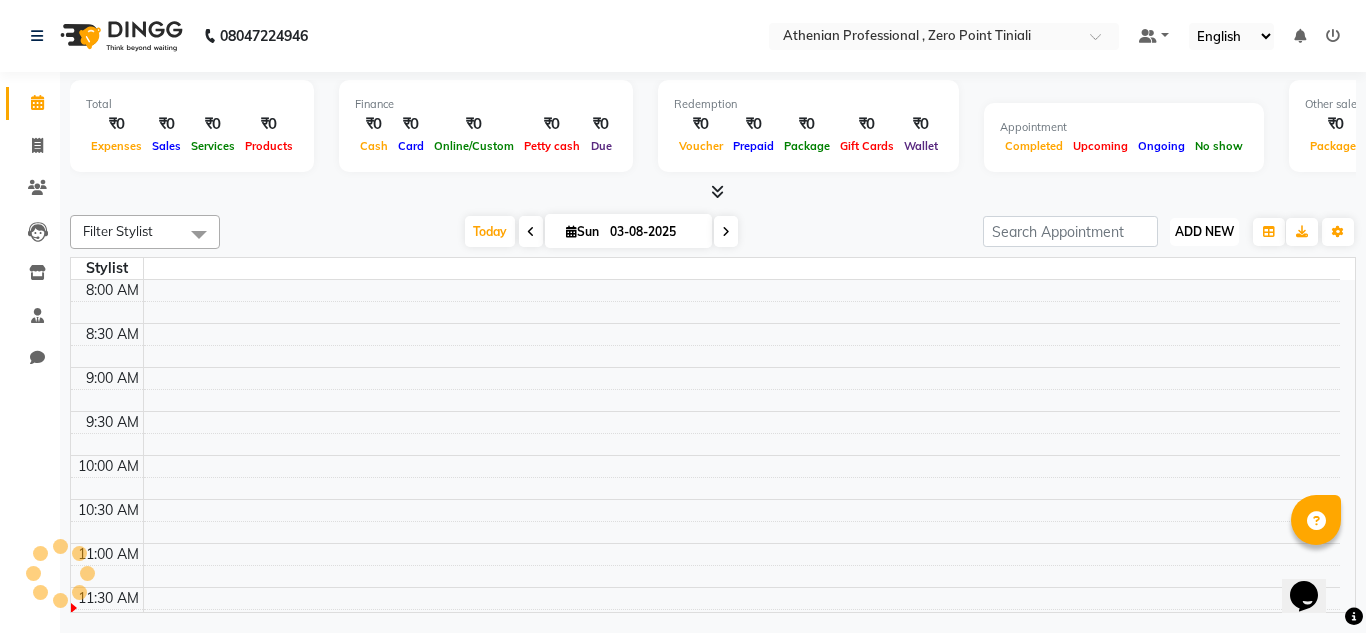 click on "ADD NEW" at bounding box center [1204, 231] 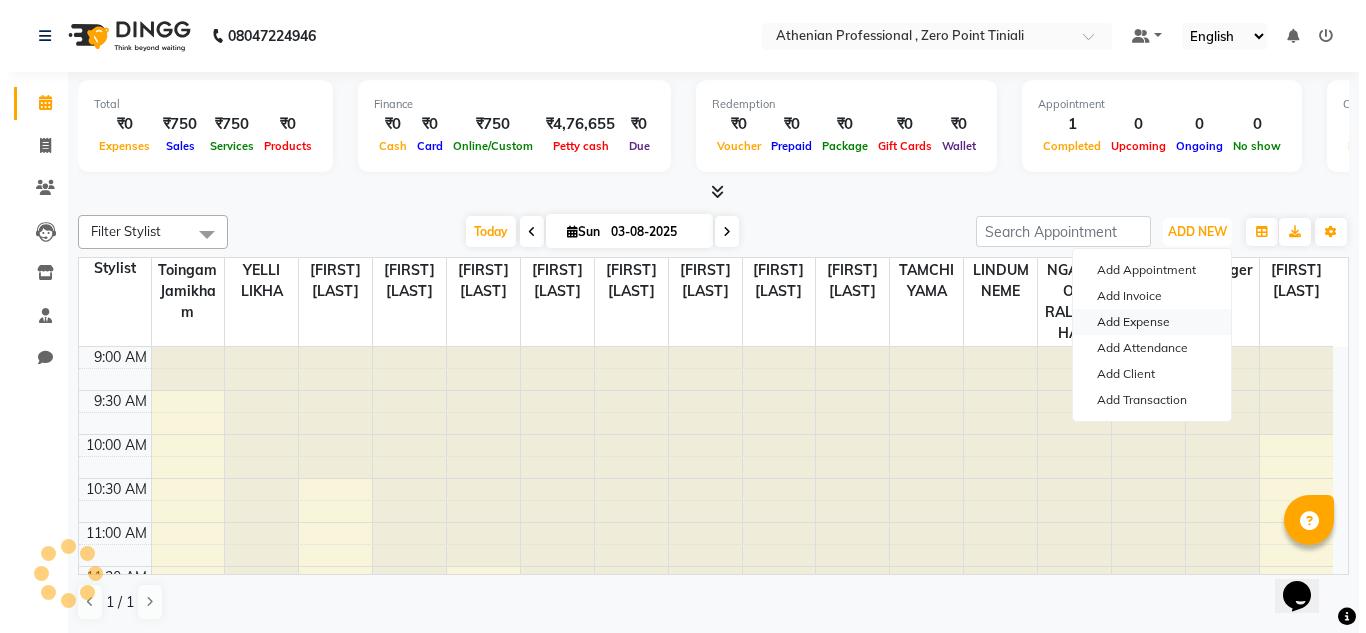 scroll, scrollTop: 0, scrollLeft: 0, axis: both 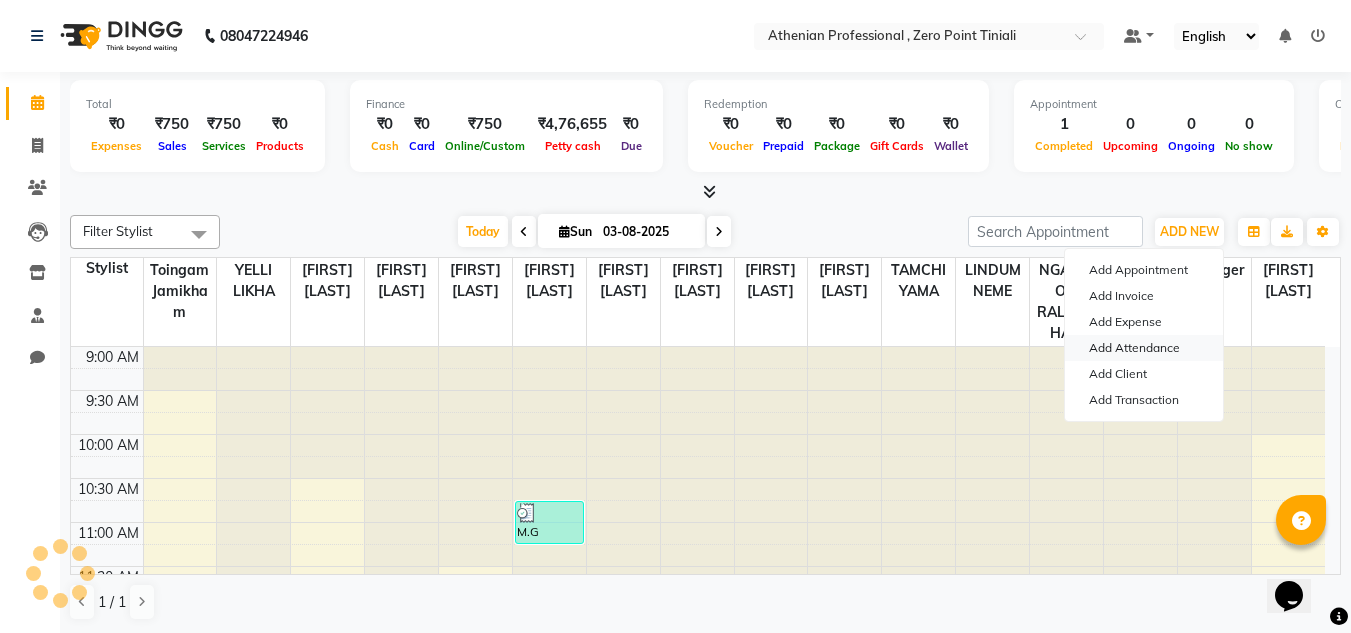 click on "Add Attendance" at bounding box center (1144, 348) 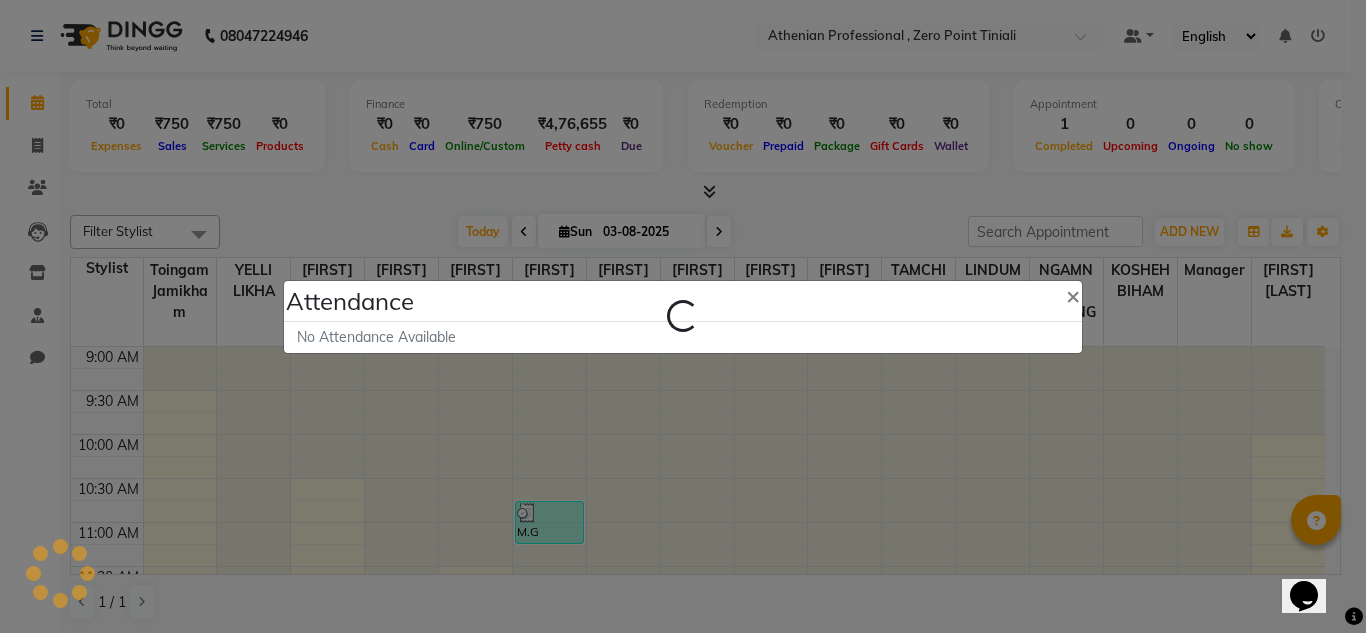 select on "A" 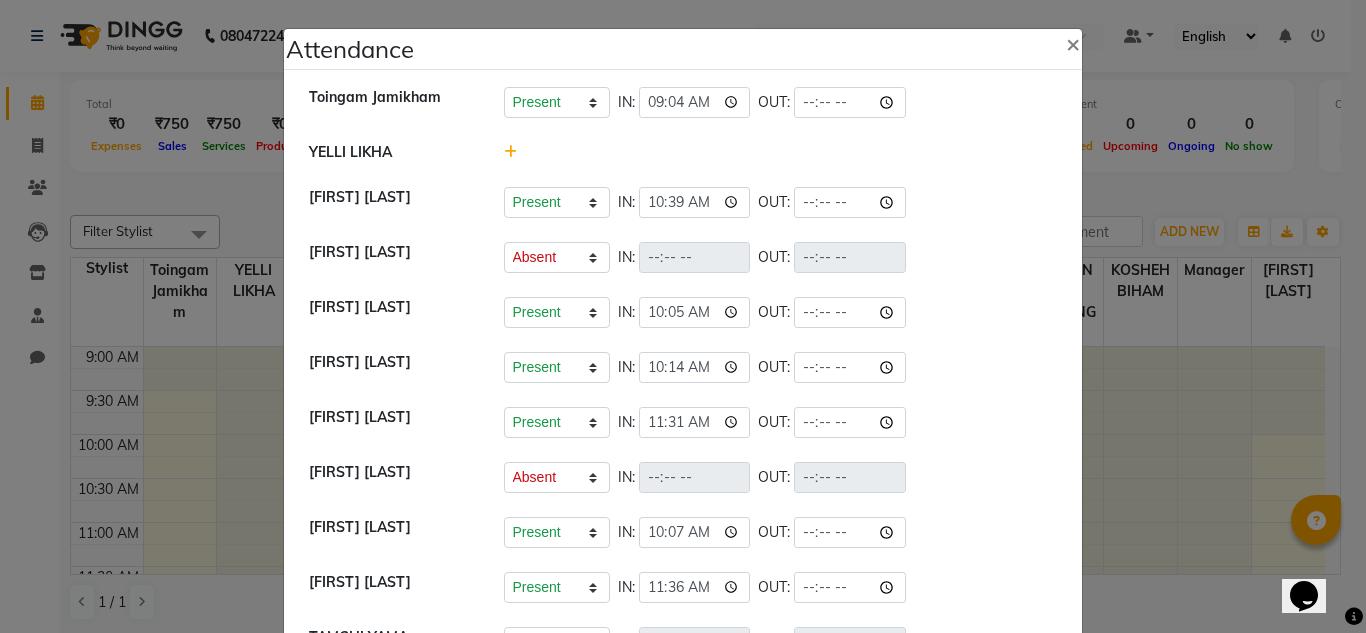 click 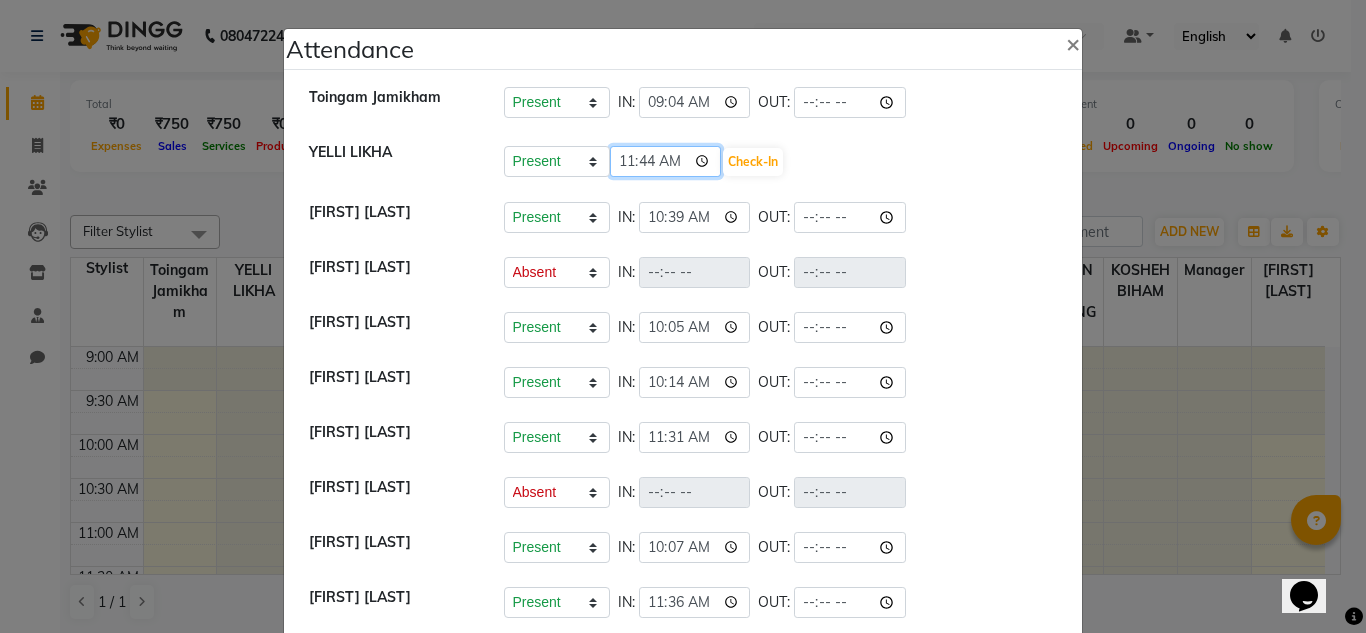 click on "11:44" 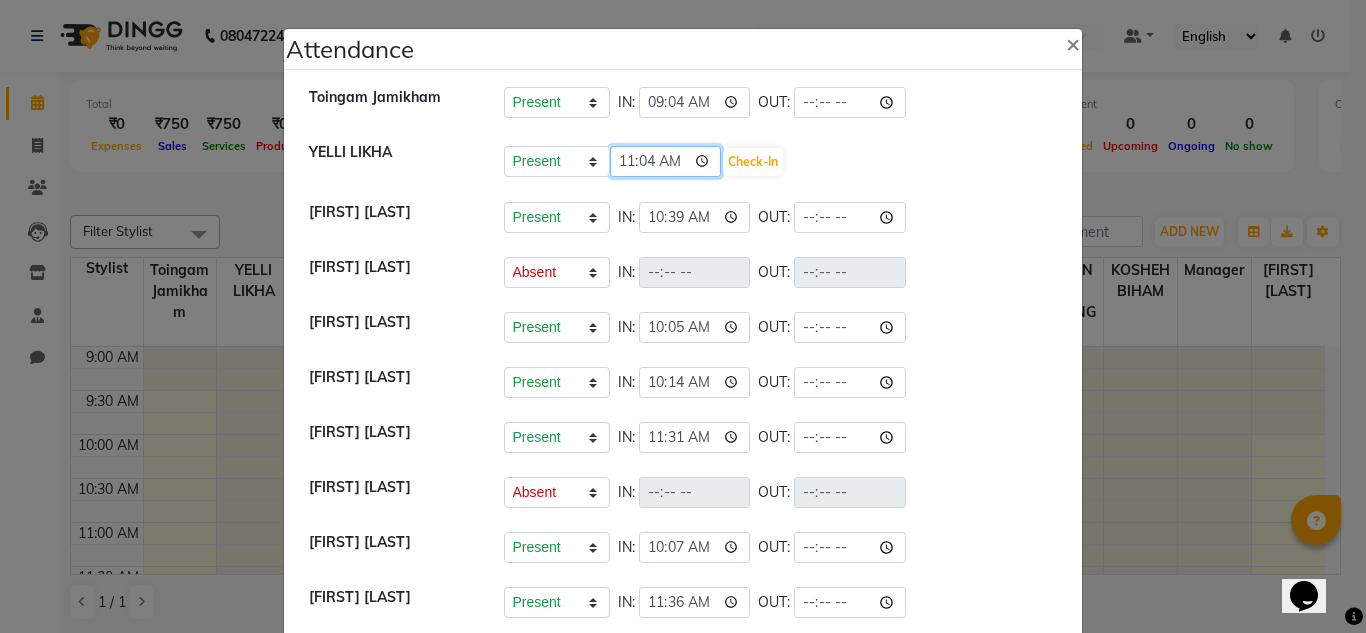 type on "11:40" 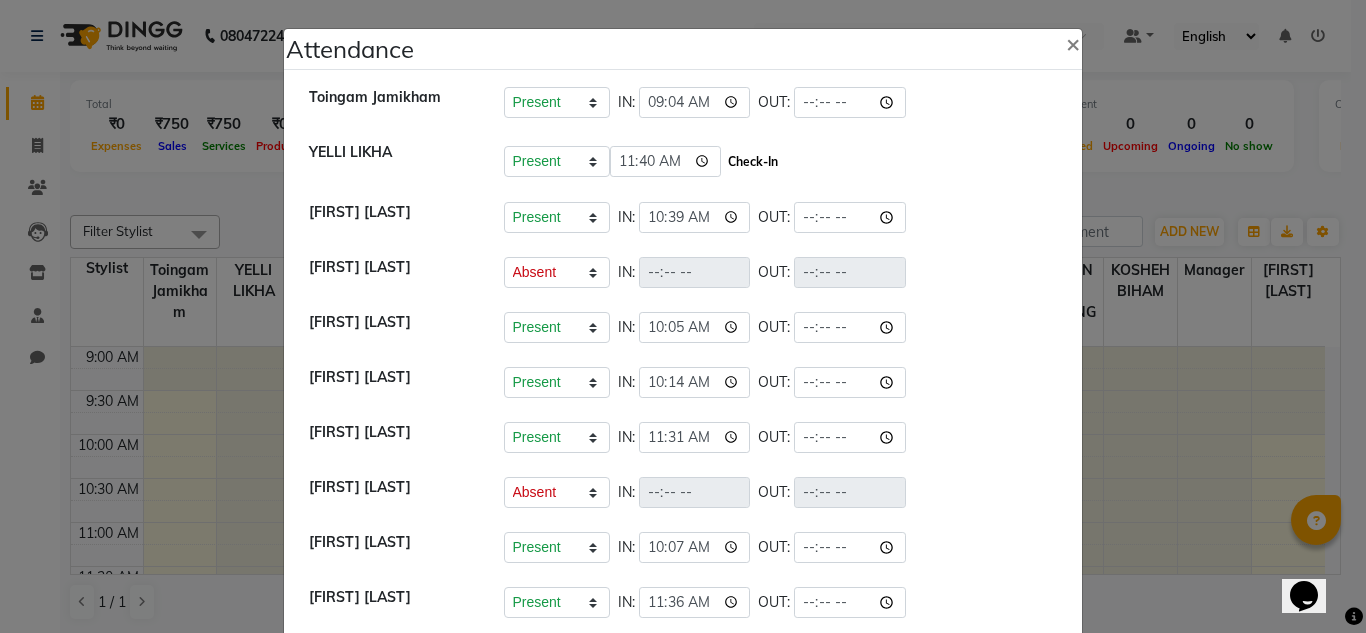 click on "Check-In" 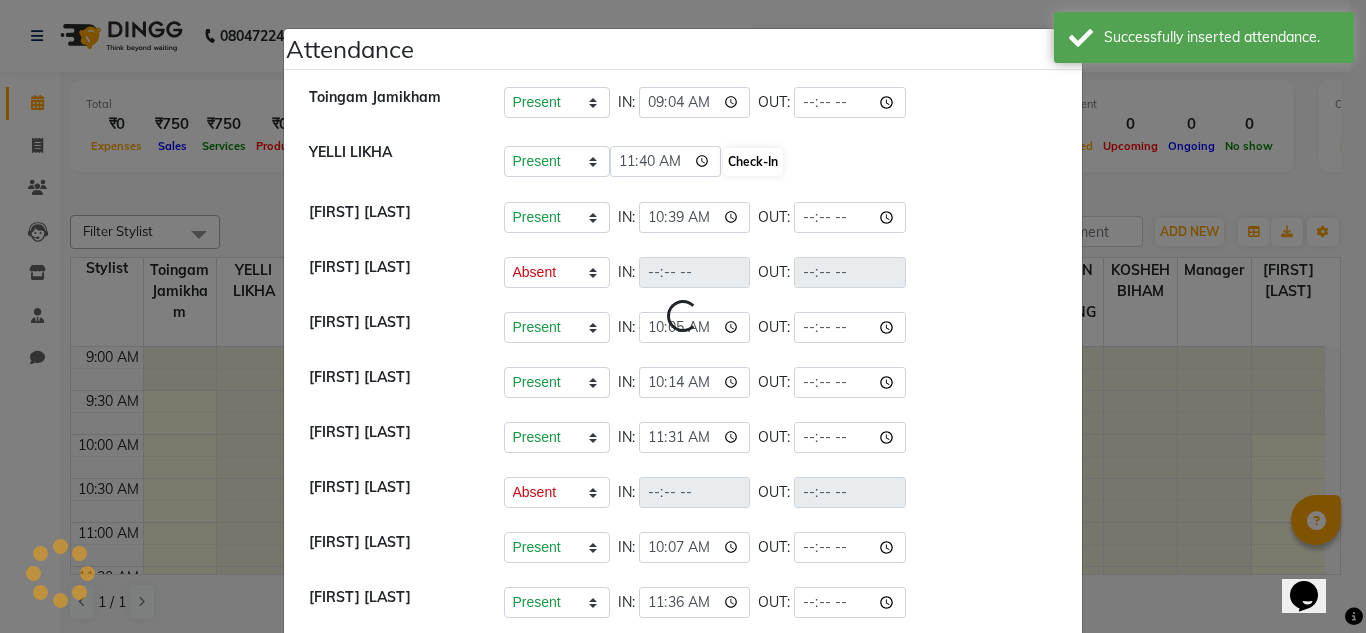select on "A" 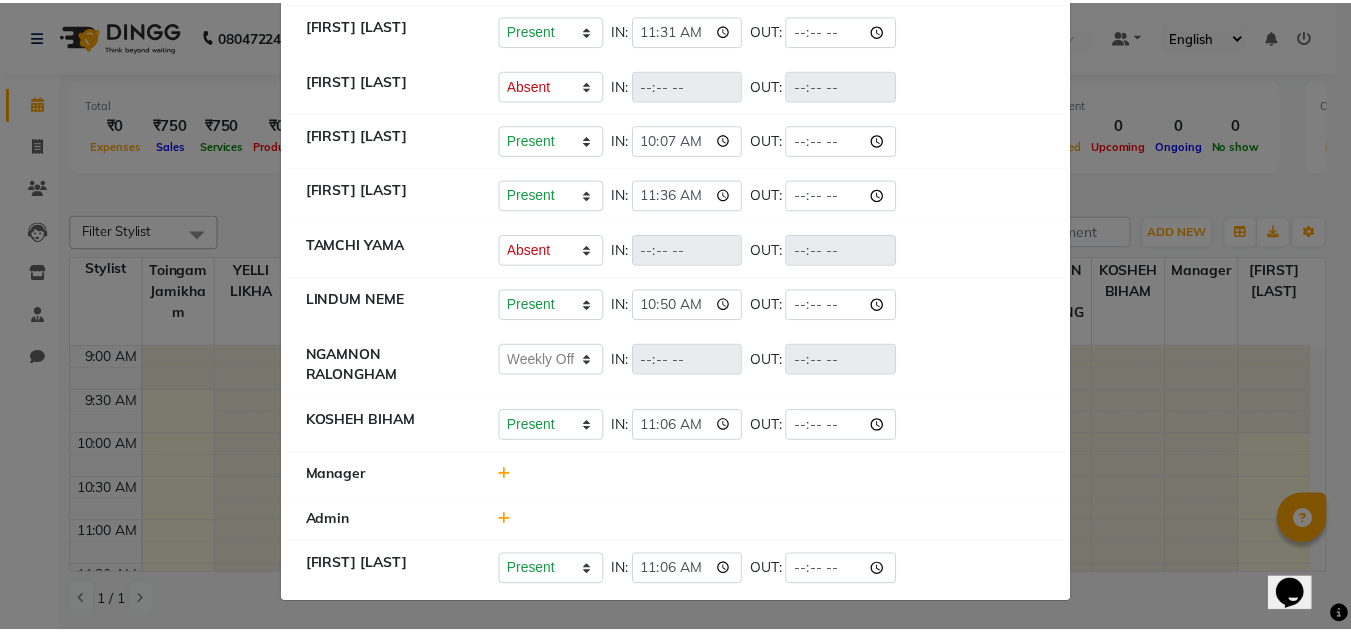 scroll, scrollTop: 0, scrollLeft: 0, axis: both 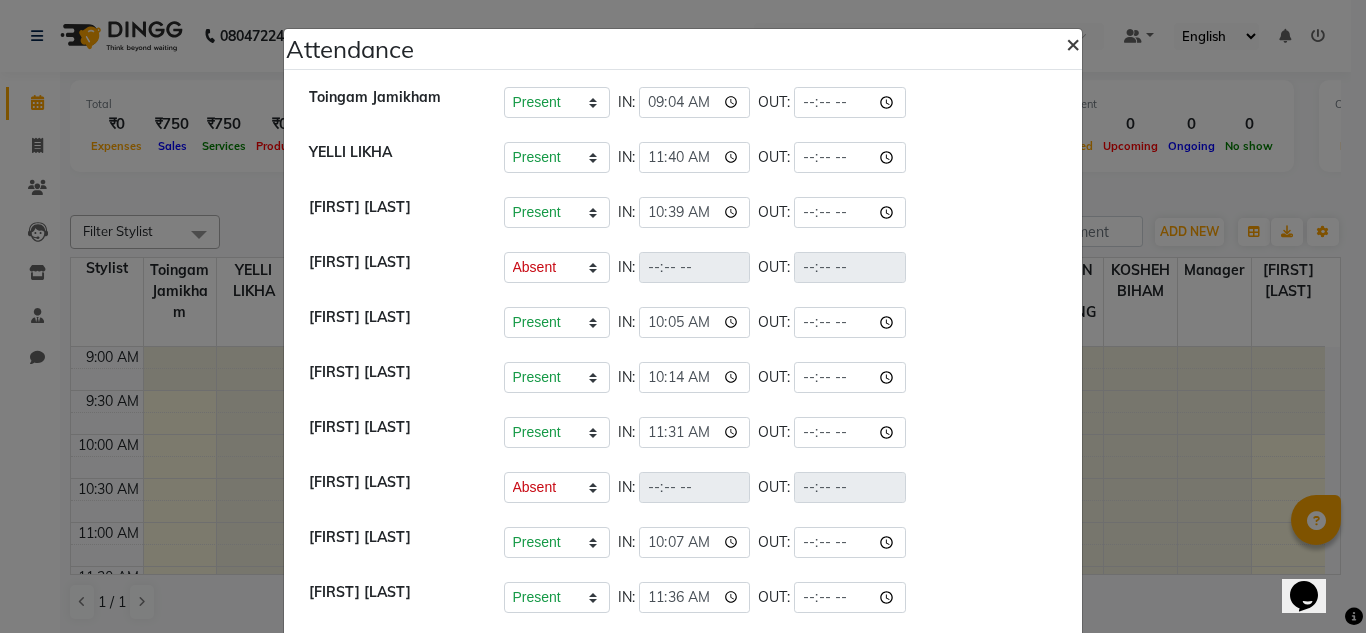 click on "×" 